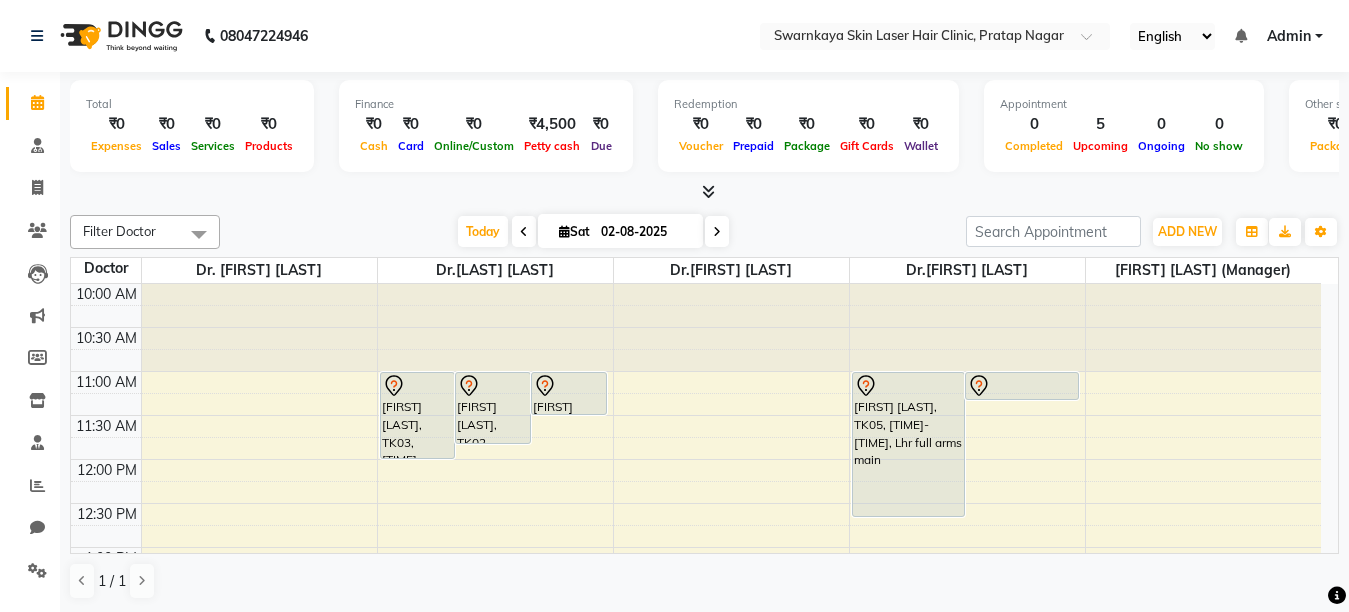 scroll, scrollTop: 0, scrollLeft: 0, axis: both 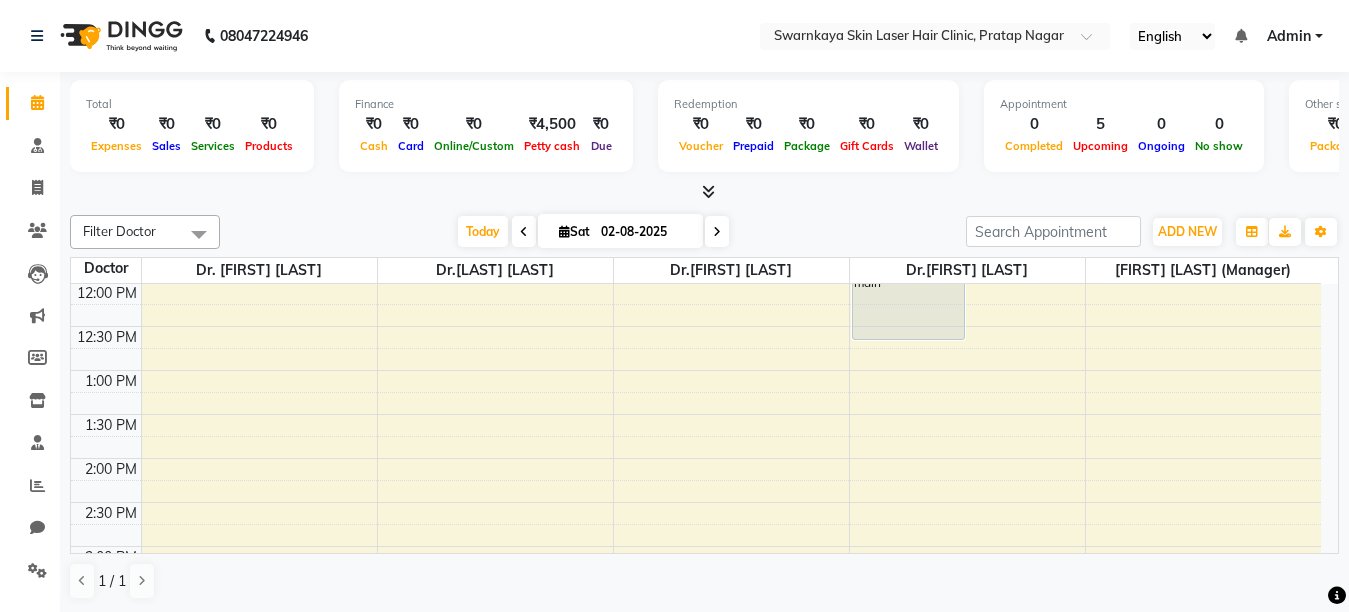 click on "[TIME] [TIME] [TIME] [TIME] [TIME] [TIME] [TIME] [TIME] [TIME] [TIME] [TIME] [TIME] [TIME] [TIME] [TIME] [TIME] [TIME] [TIME] [TIME] [TIME] [TIME] [TIME]             [FIRST] [LAST], TK03, [TIME]-[TIME], Facials single session - IPL[Photofacial]             [FIRST] [LAST], TK02, [TIME]-[TIME], Lhr full face             [FIRST] [LAST], TK01, [TIME]-[TIME], Lhr lower face main.             [FIRST] [LAST], TK05, [TIME]-[TIME], Lhr full arms main             [FIRST], TK04, [TIME]-[TIME], Lhr lip female main." at bounding box center (696, 590) 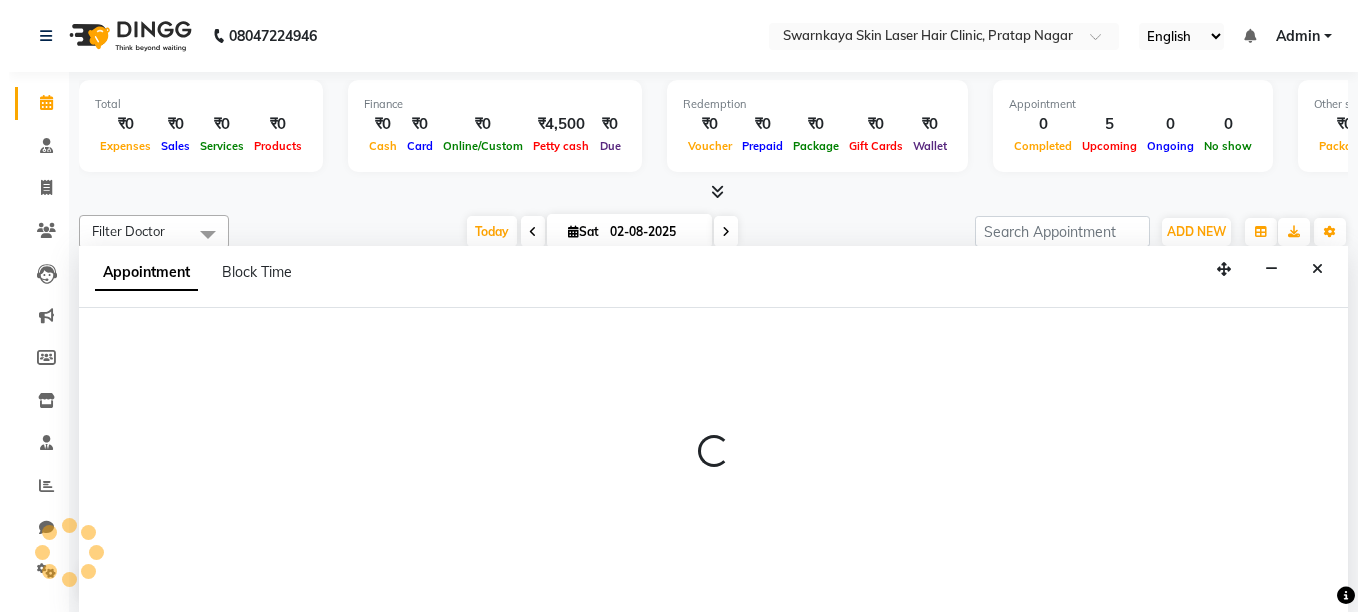 scroll, scrollTop: 1, scrollLeft: 0, axis: vertical 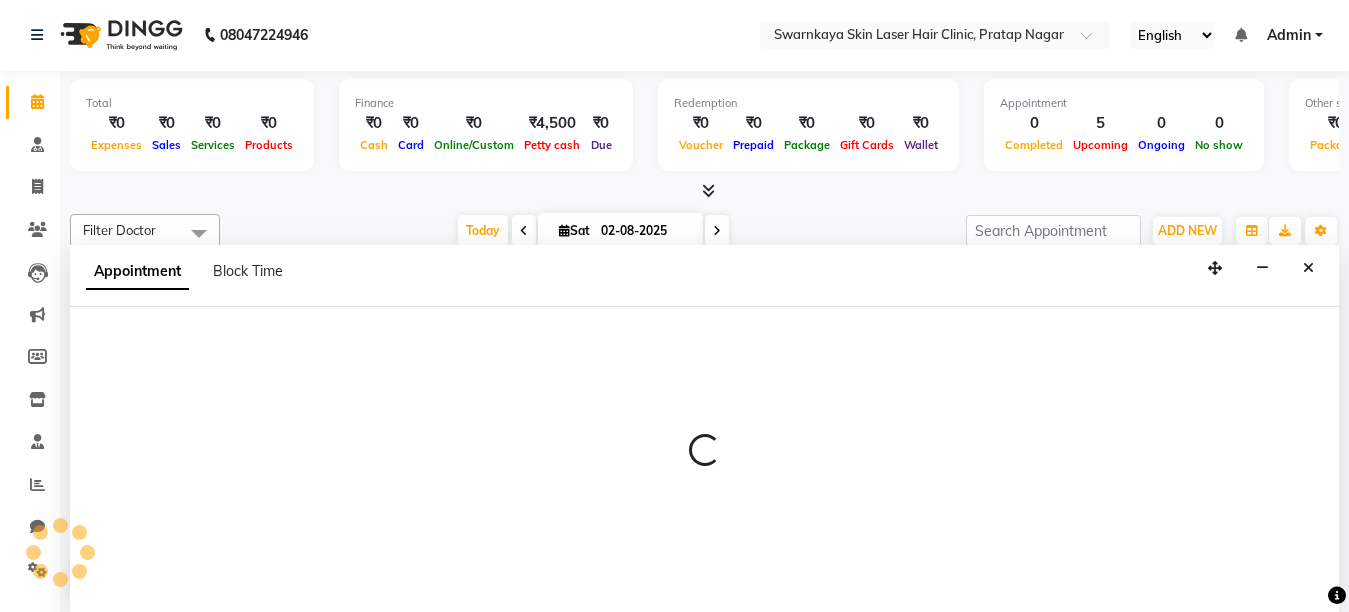 select on "tentative" 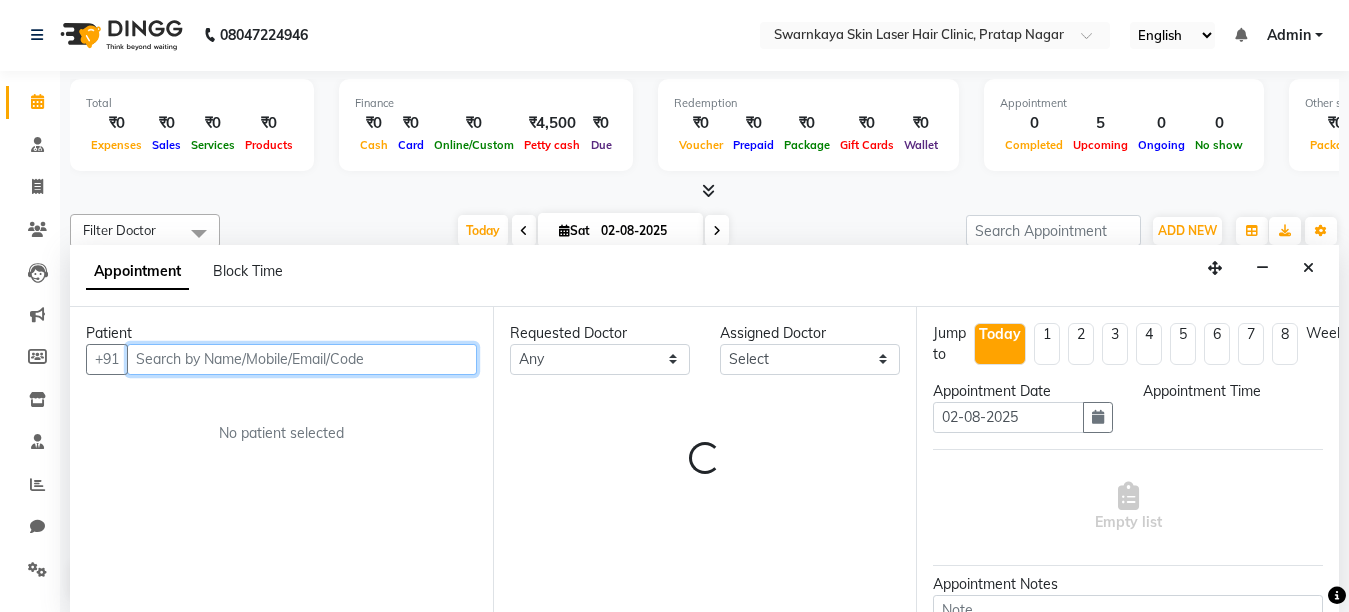 select on "810" 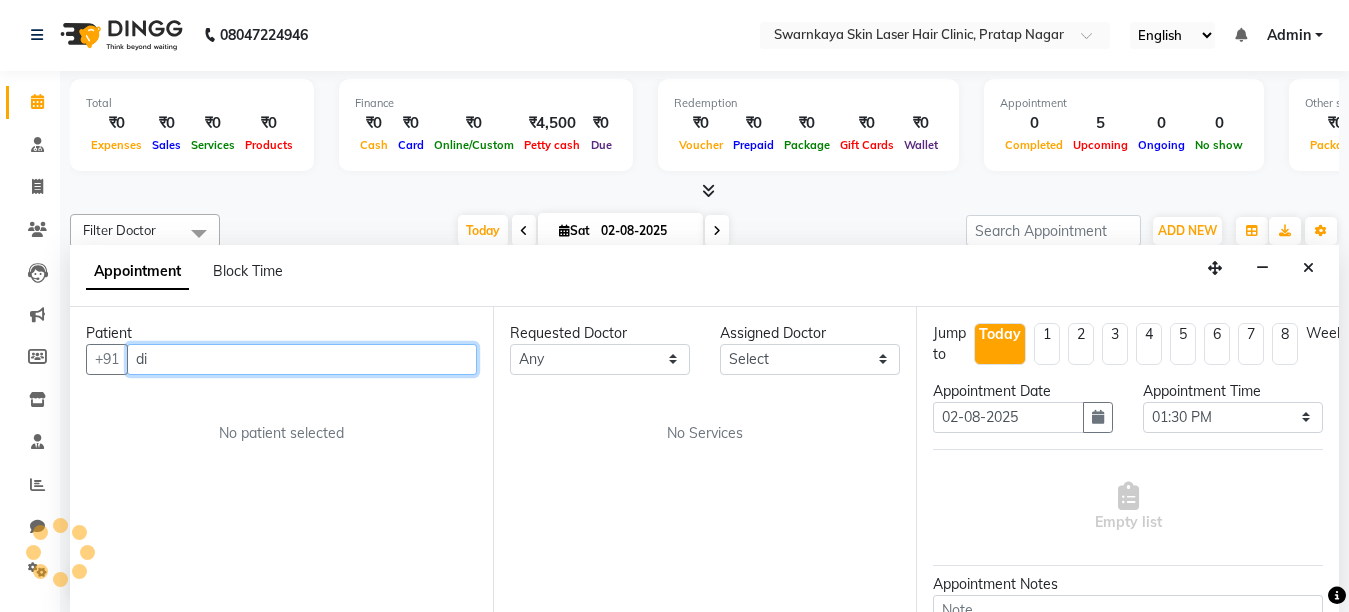 type on "d" 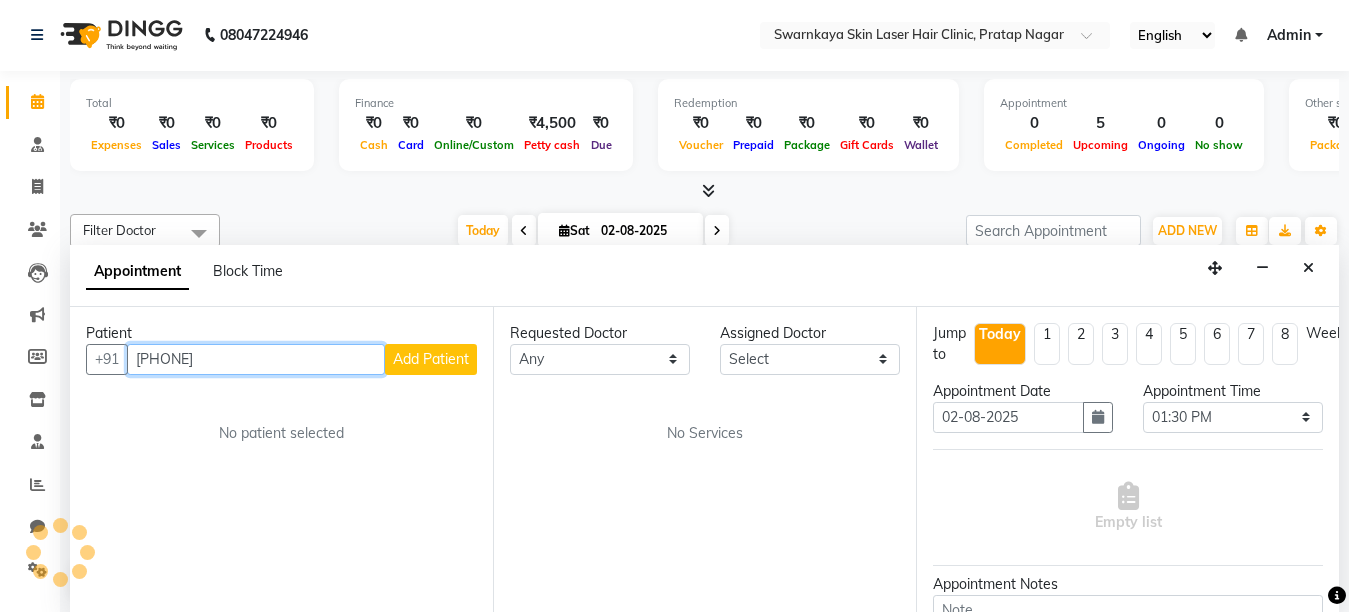 type on "[PHONE]" 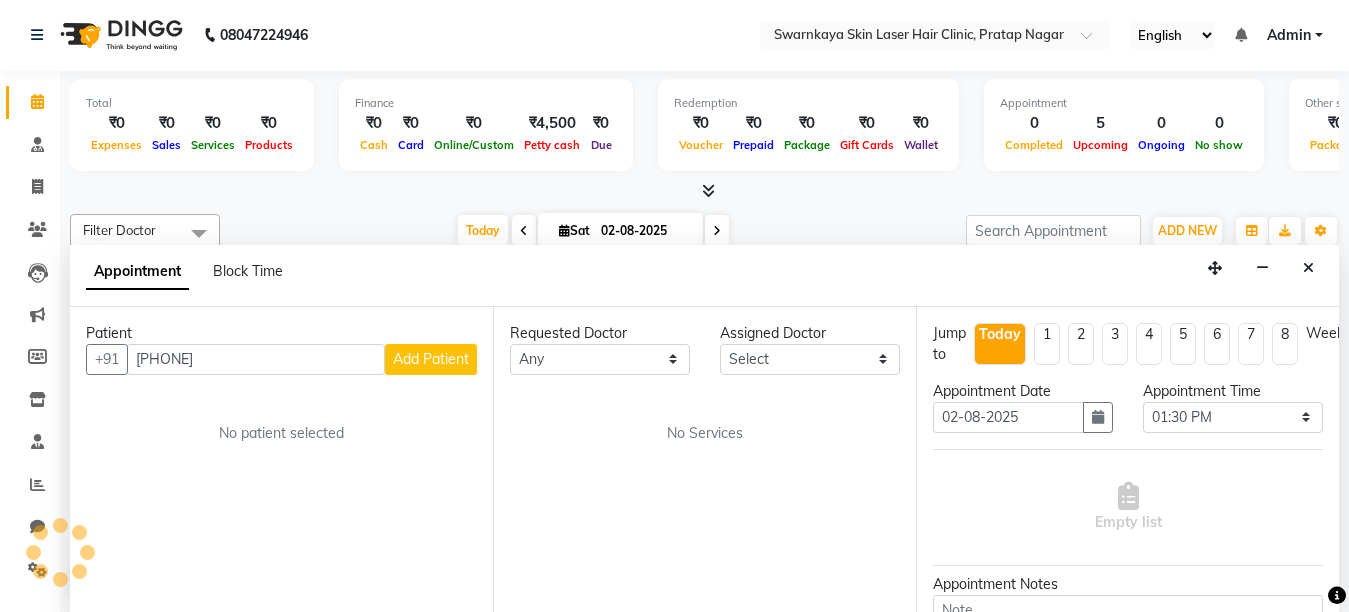 click on "Add Patient" at bounding box center [431, 359] 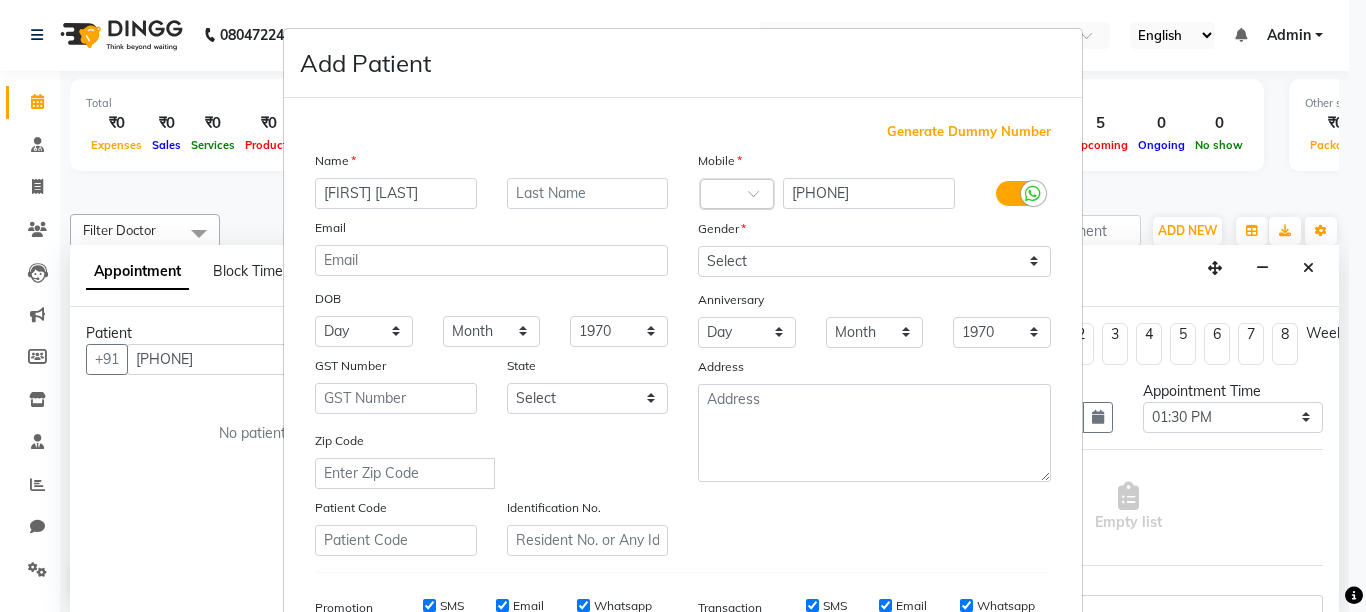 type on "[FIRST] [LAST]" 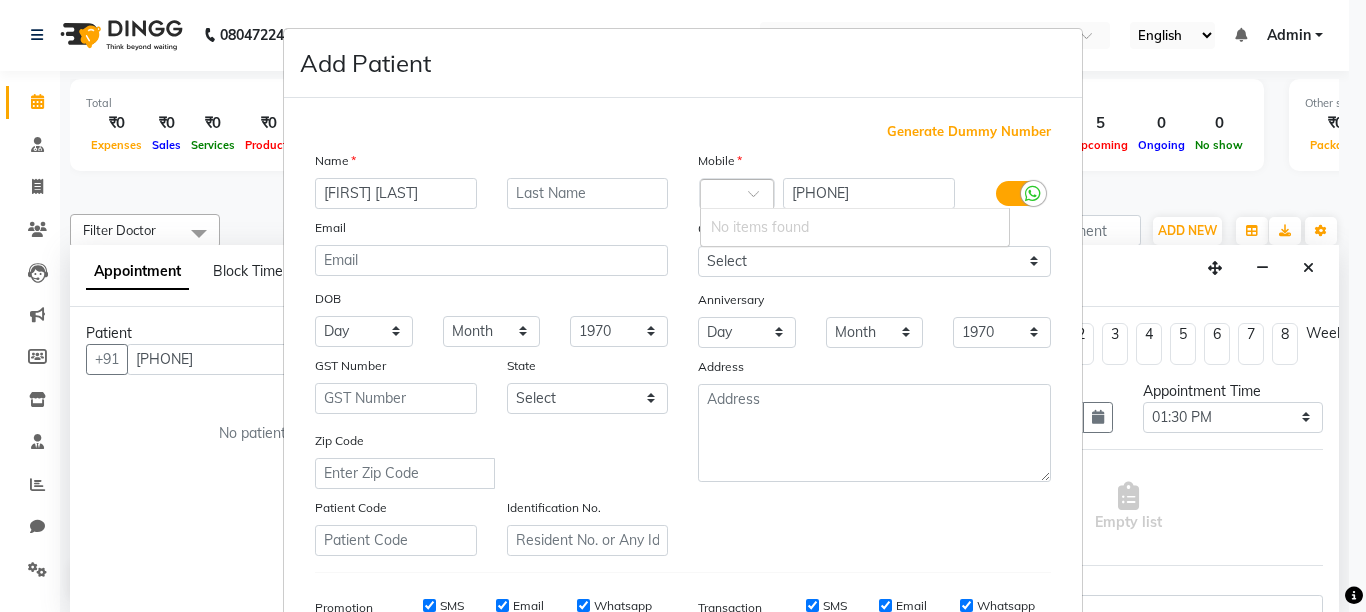 click on "No items found" at bounding box center (855, 227) 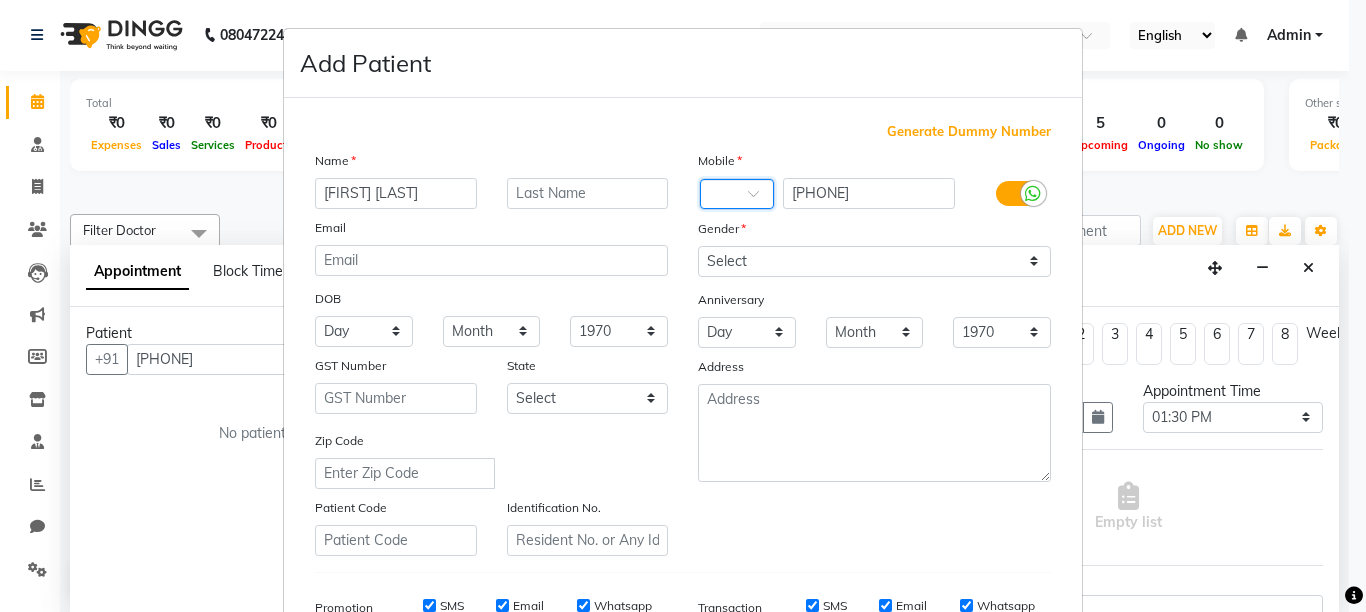 click at bounding box center [760, 199] 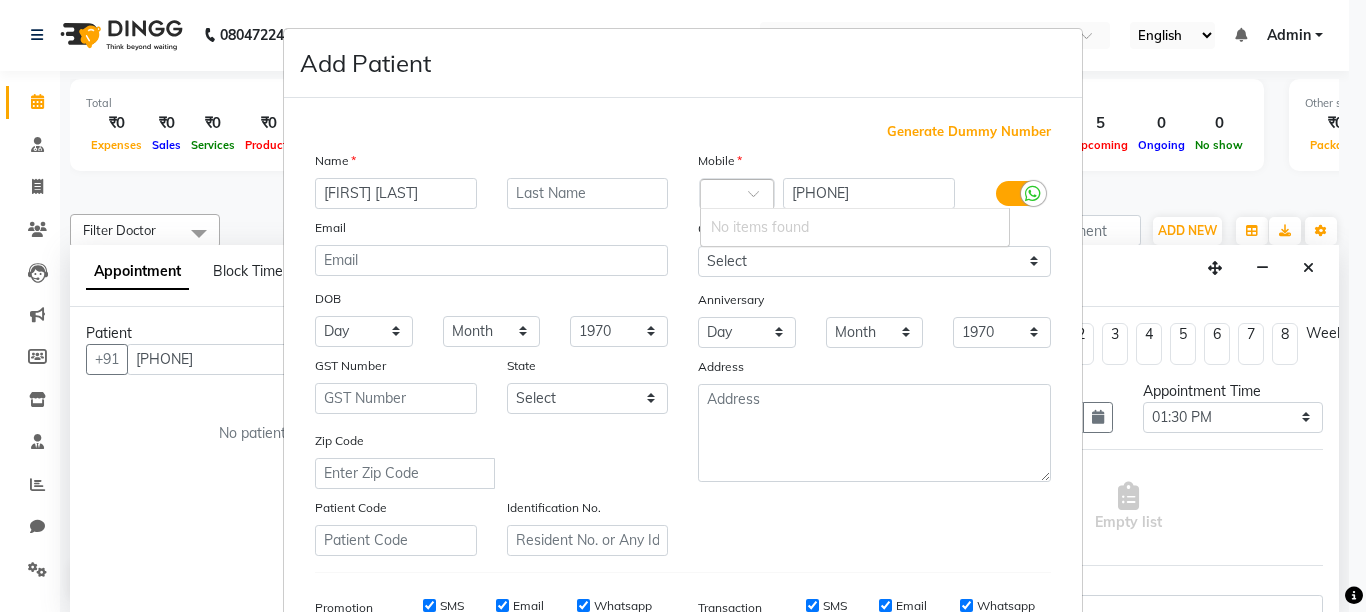 click on "No items found" at bounding box center [855, 227] 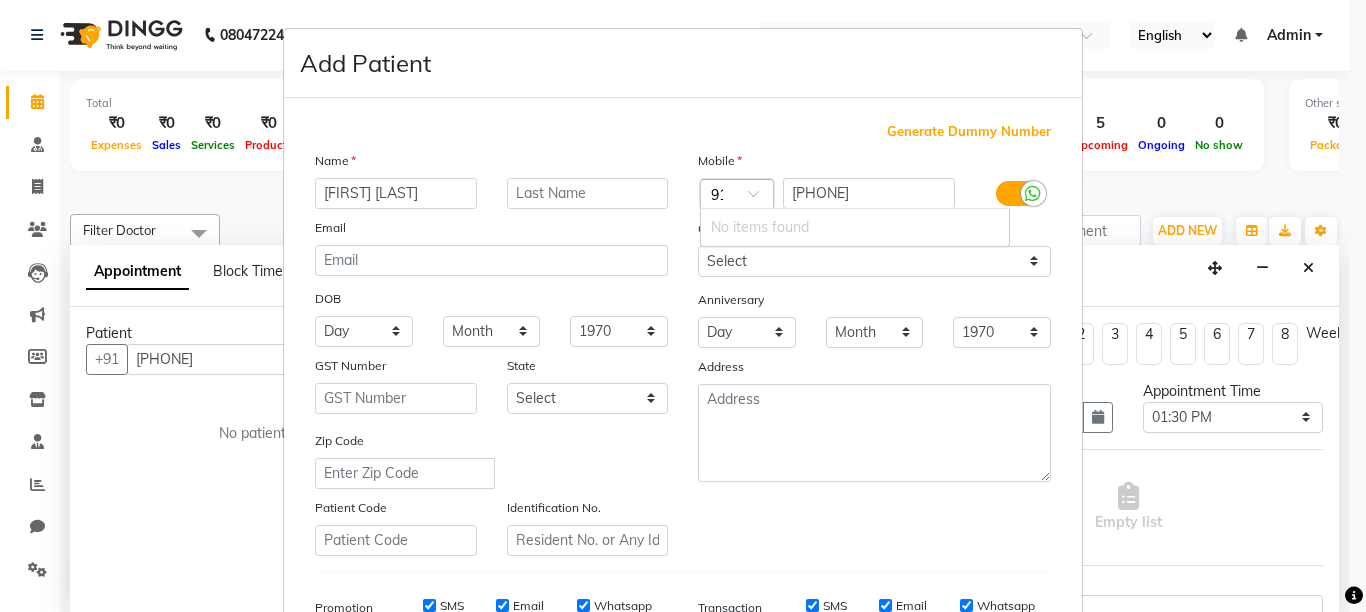 scroll, scrollTop: 0, scrollLeft: 4, axis: horizontal 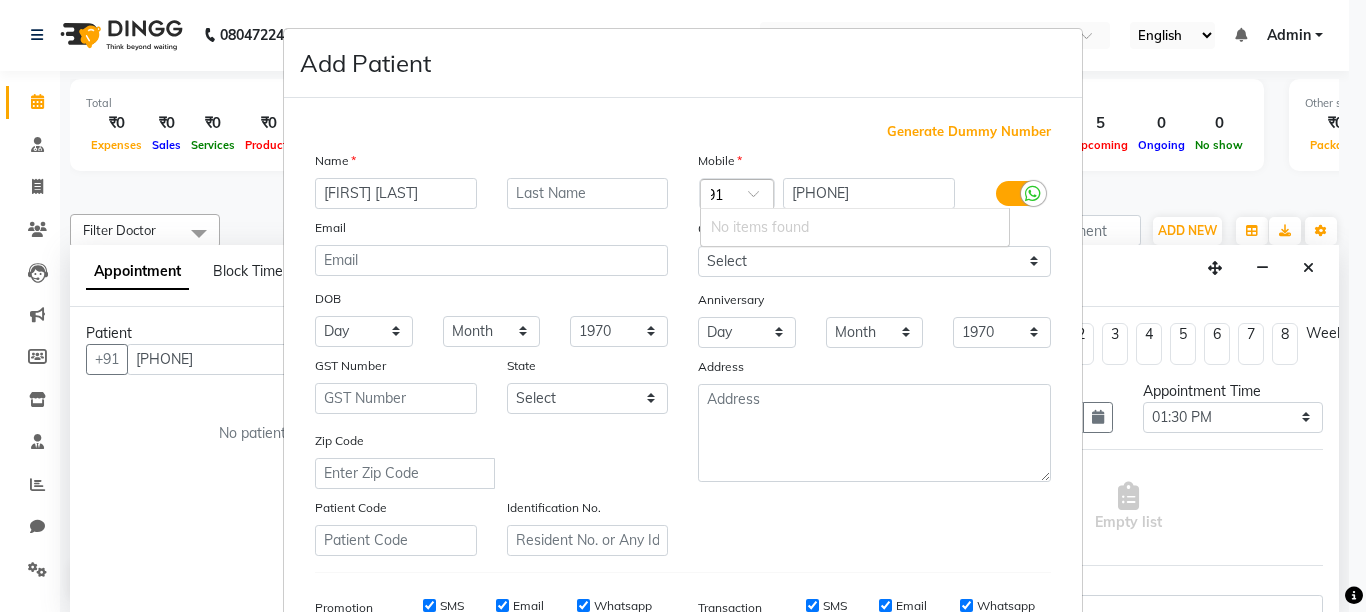 type on "9" 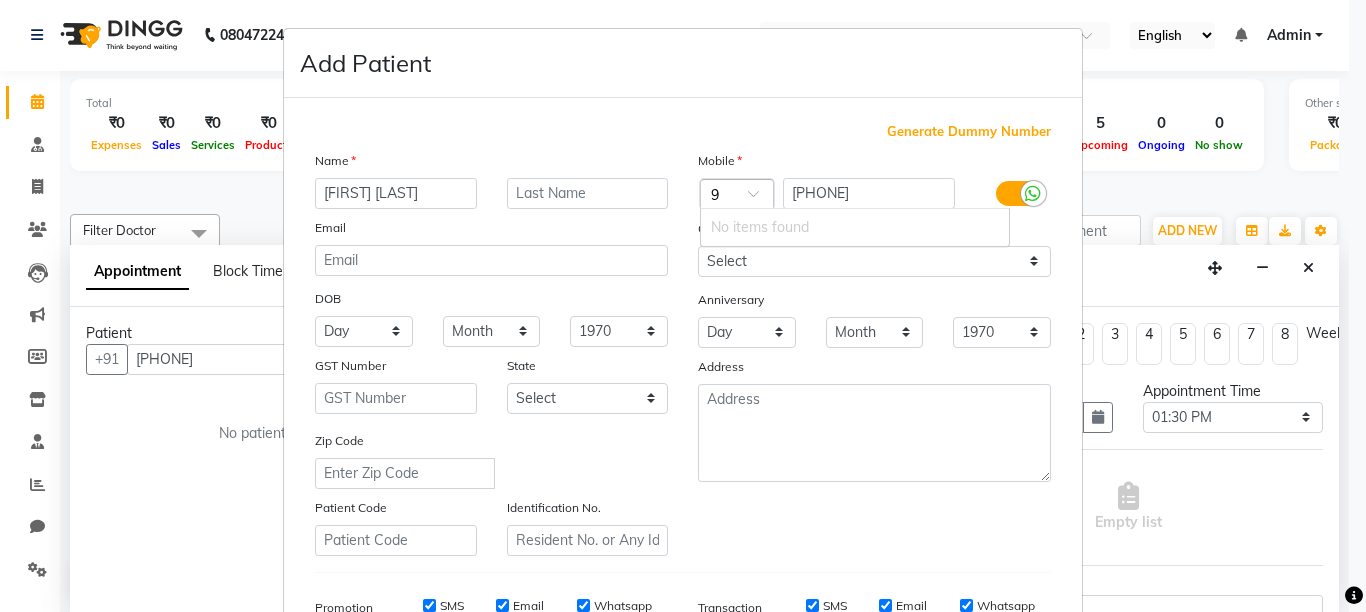 scroll, scrollTop: 0, scrollLeft: 0, axis: both 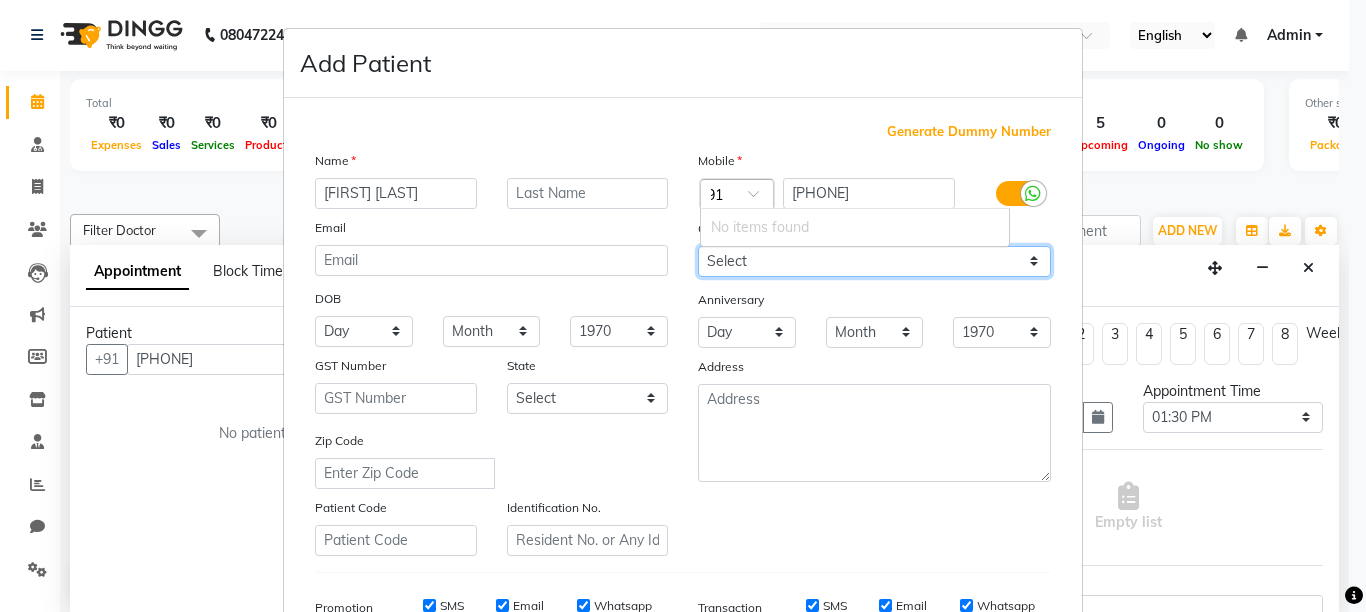 type 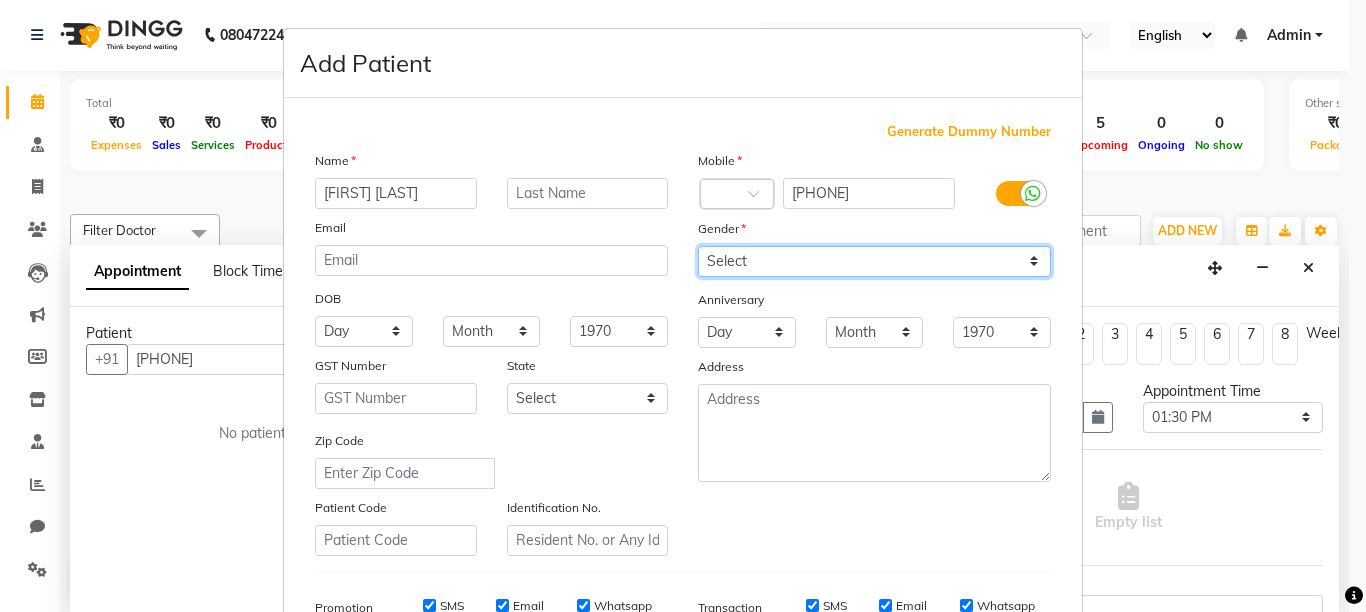 click on "Select Male Female Other Prefer Not To Say" at bounding box center (874, 261) 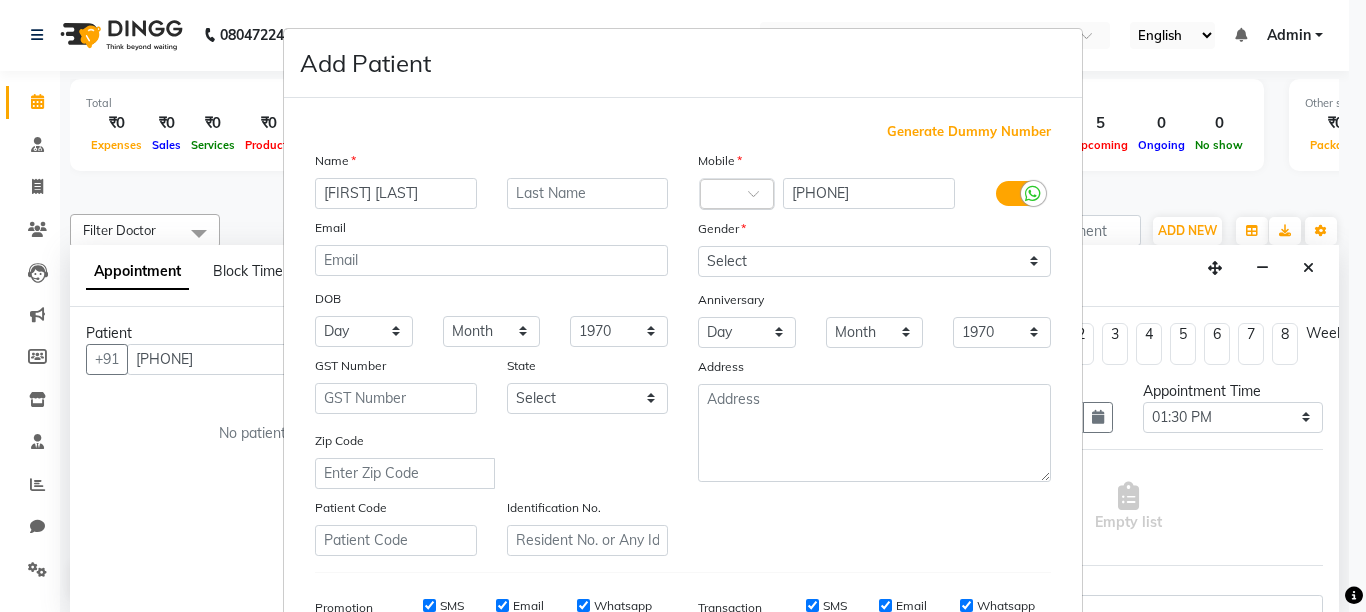 click at bounding box center (760, 199) 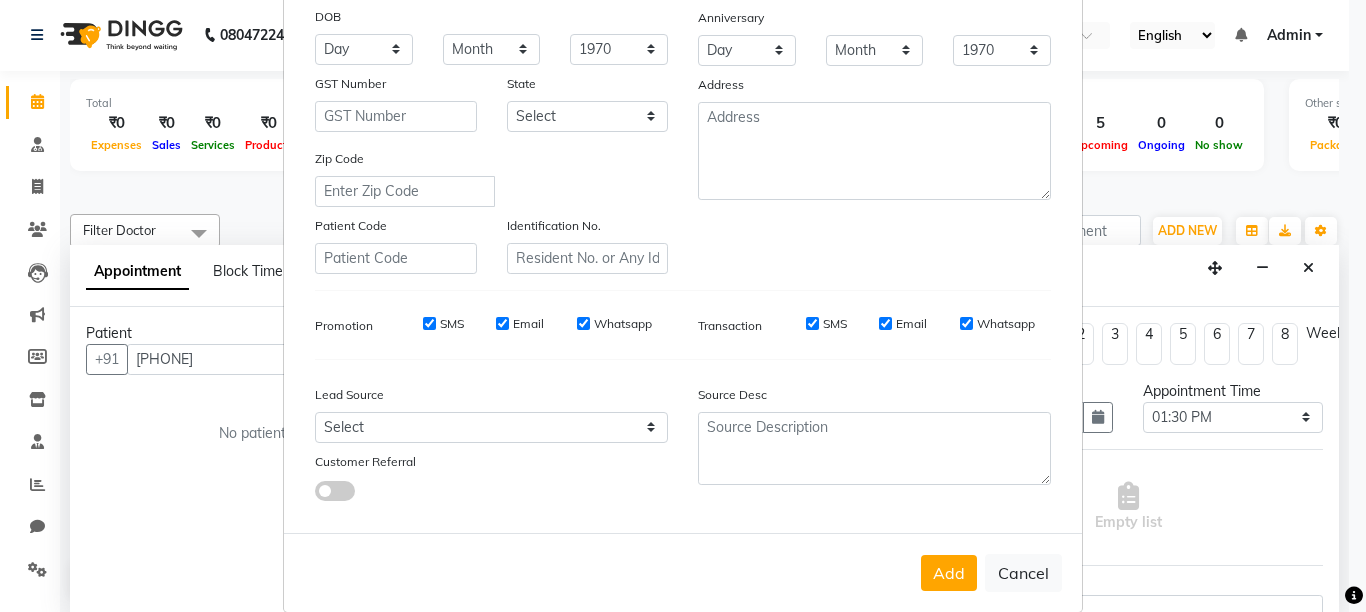 scroll, scrollTop: 311, scrollLeft: 0, axis: vertical 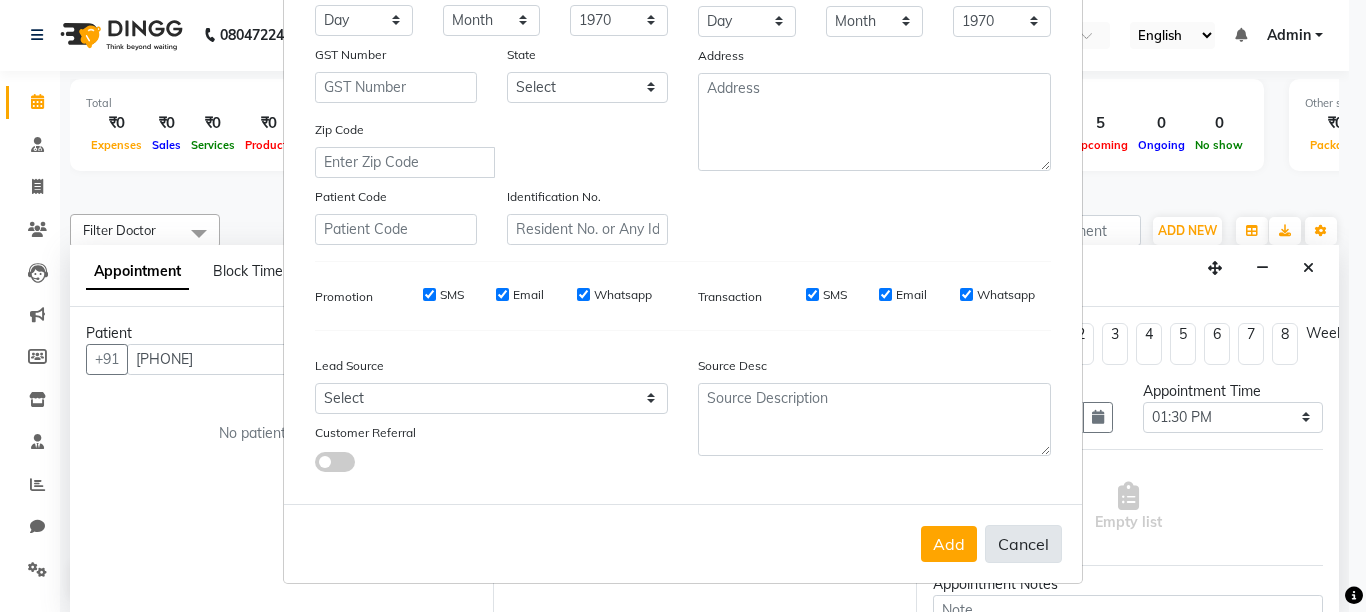 click on "Cancel" at bounding box center (1023, 544) 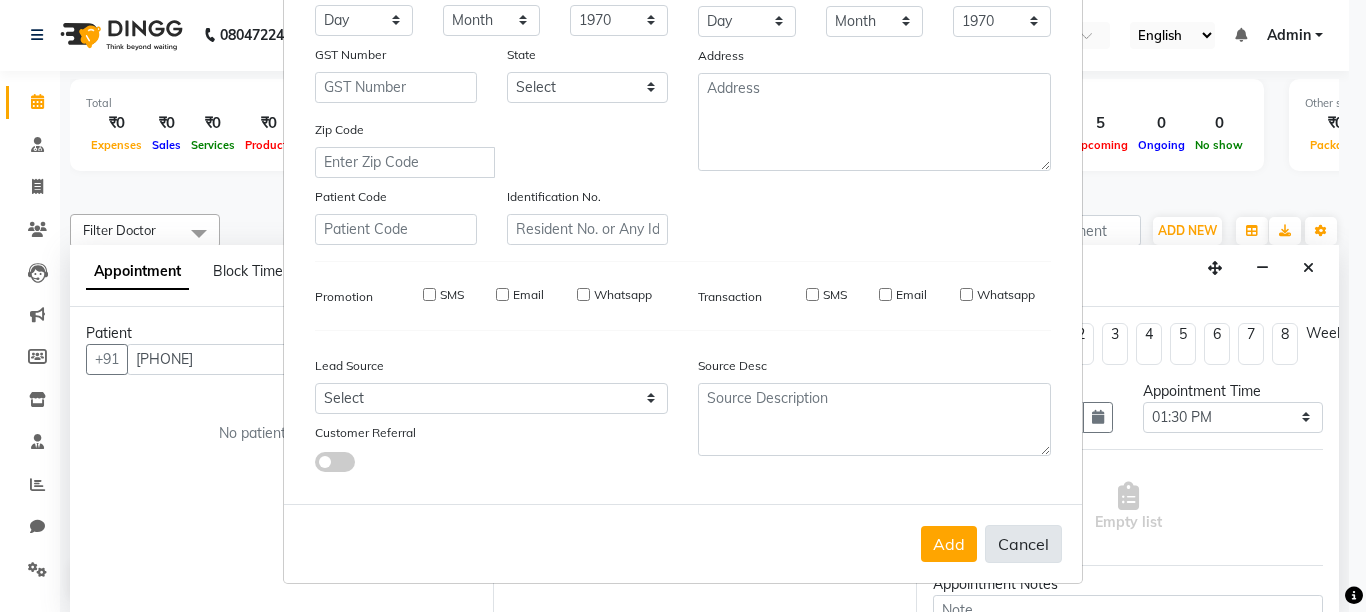 type 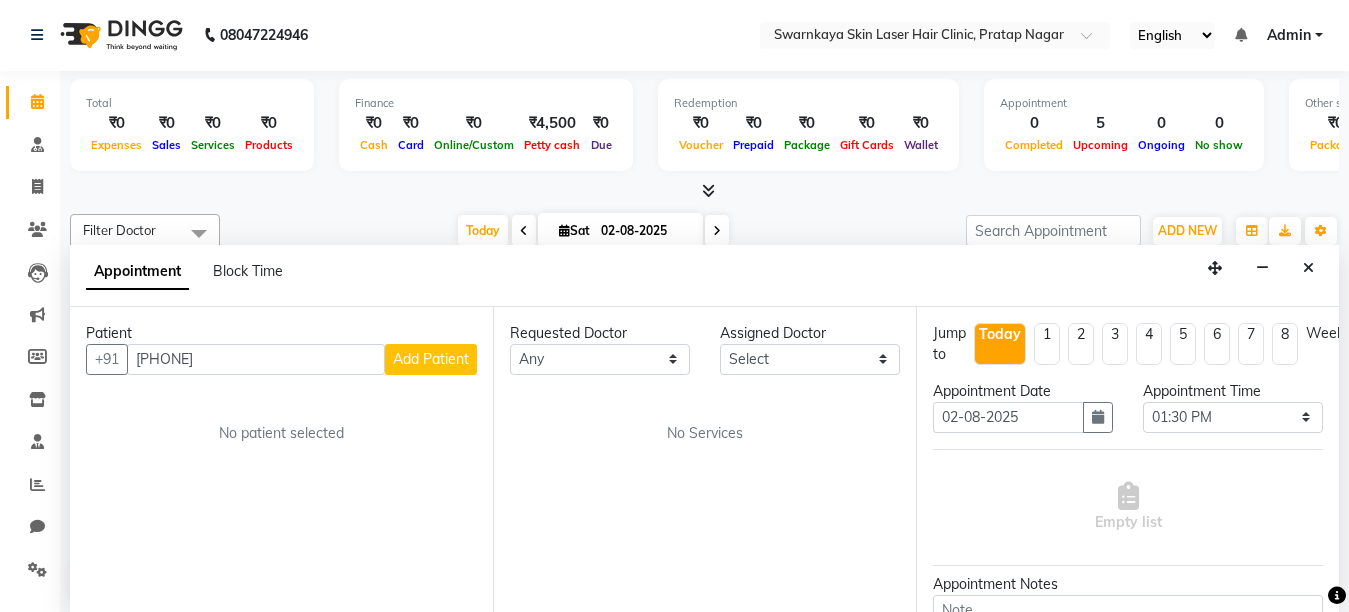 click on "Add Patient" at bounding box center [431, 359] 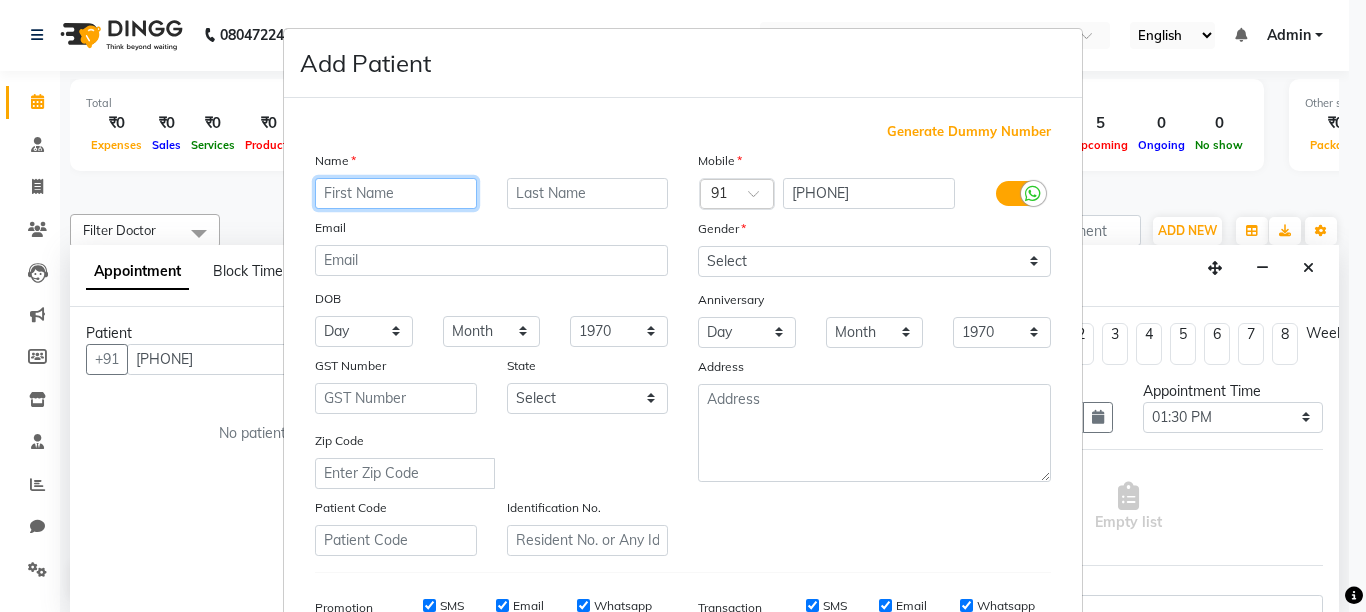 click at bounding box center [396, 193] 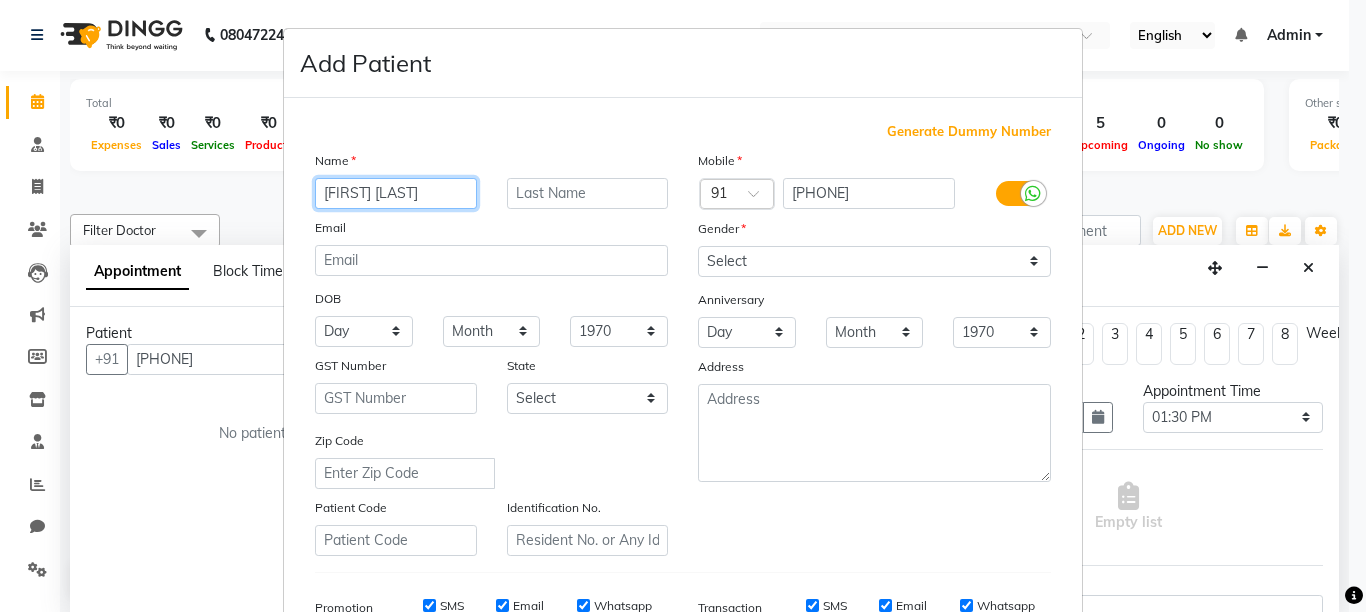 type on "[FIRST] [LAST]" 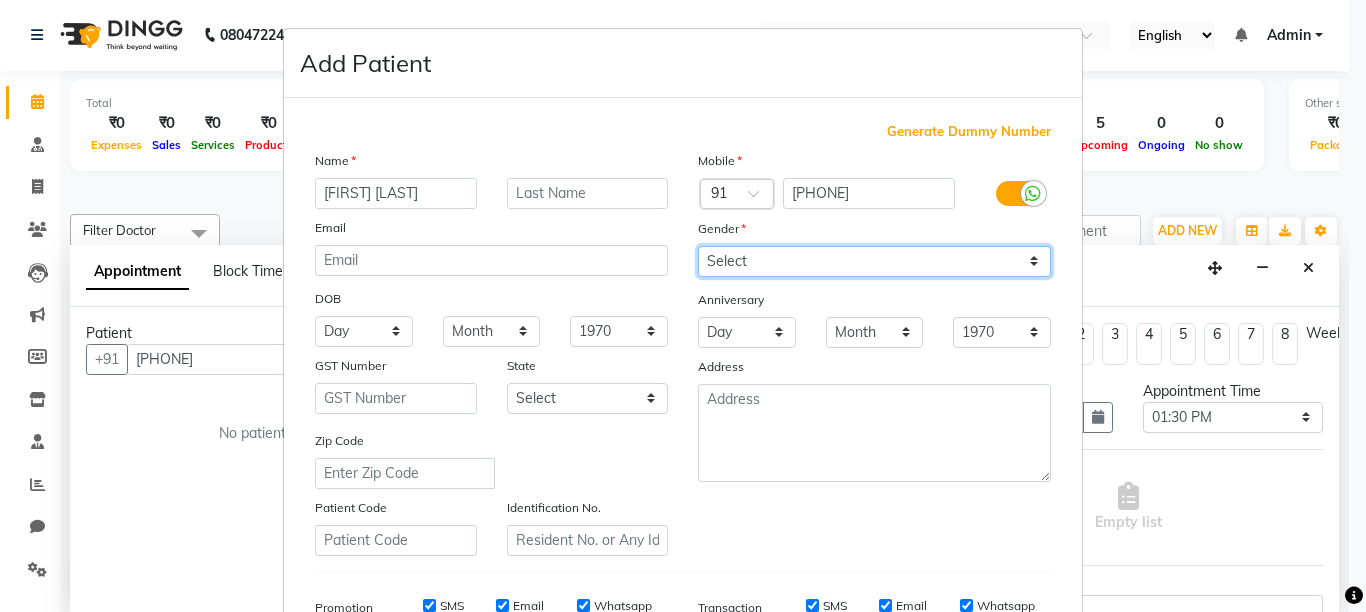 click on "Select Male Female Other Prefer Not To Say" at bounding box center (874, 261) 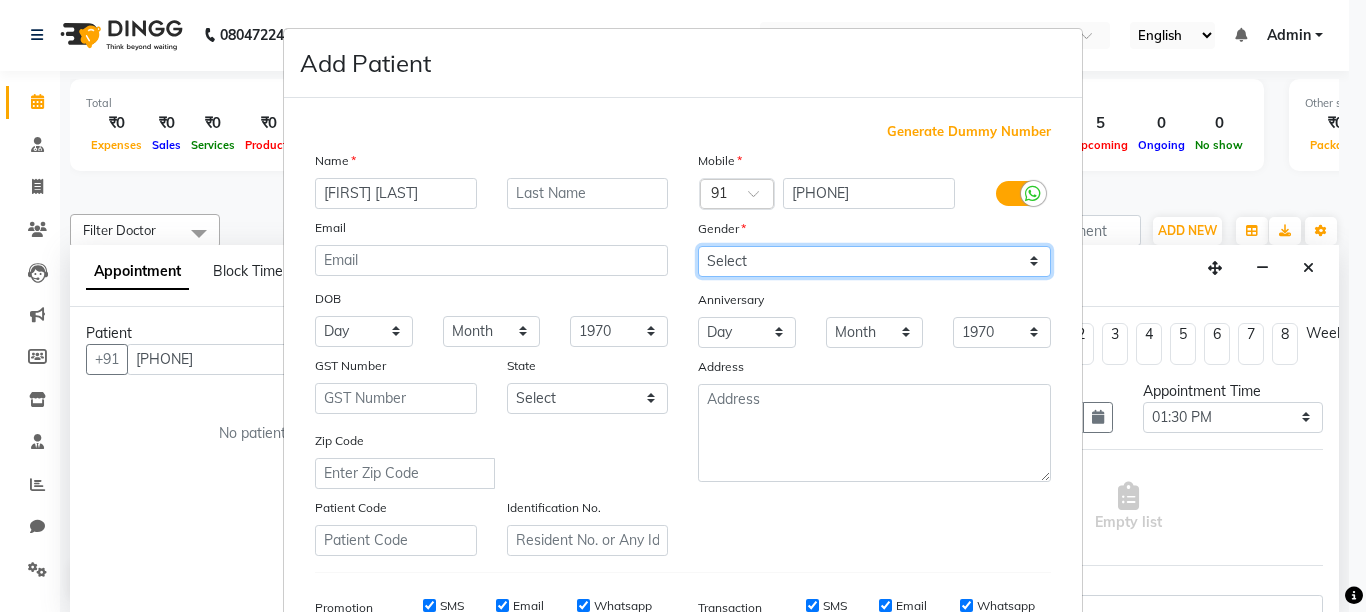 select on "female" 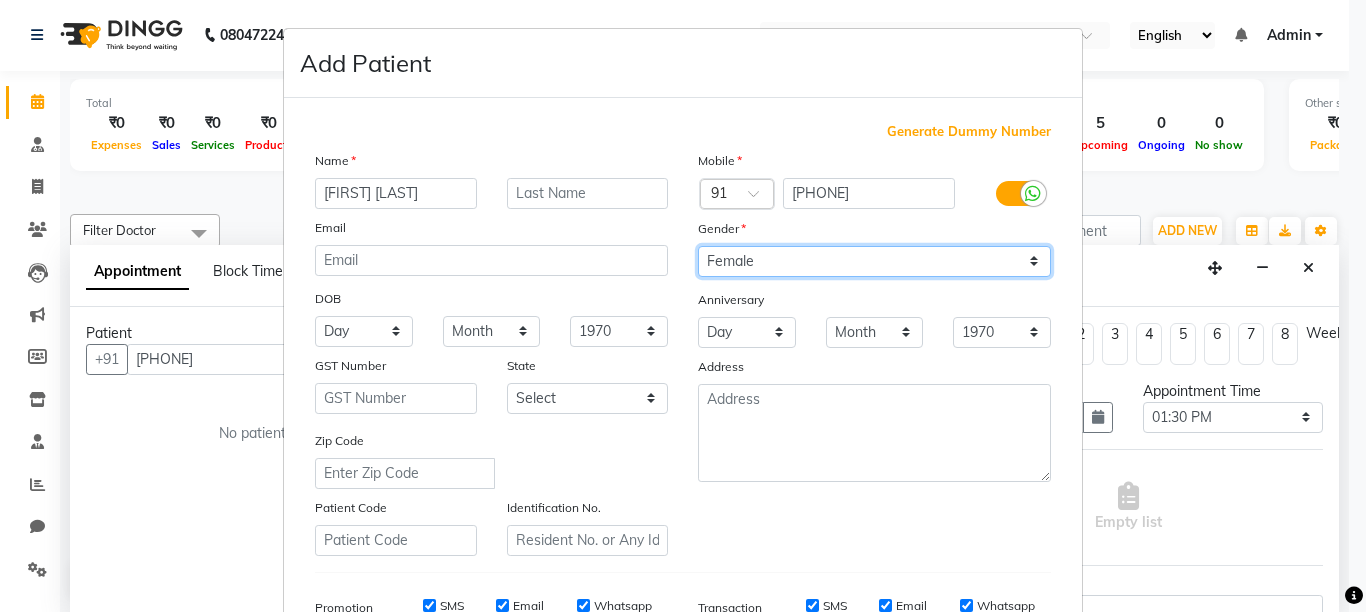 click on "Select Male Female Other Prefer Not To Say" at bounding box center (874, 261) 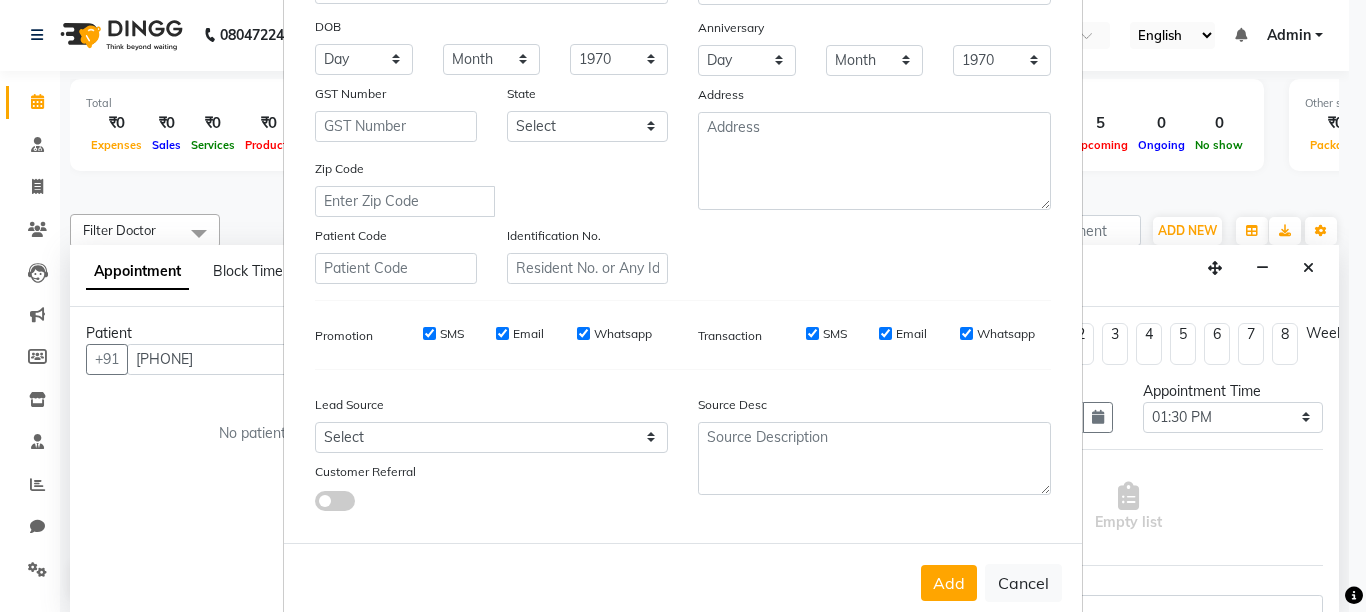 scroll, scrollTop: 311, scrollLeft: 0, axis: vertical 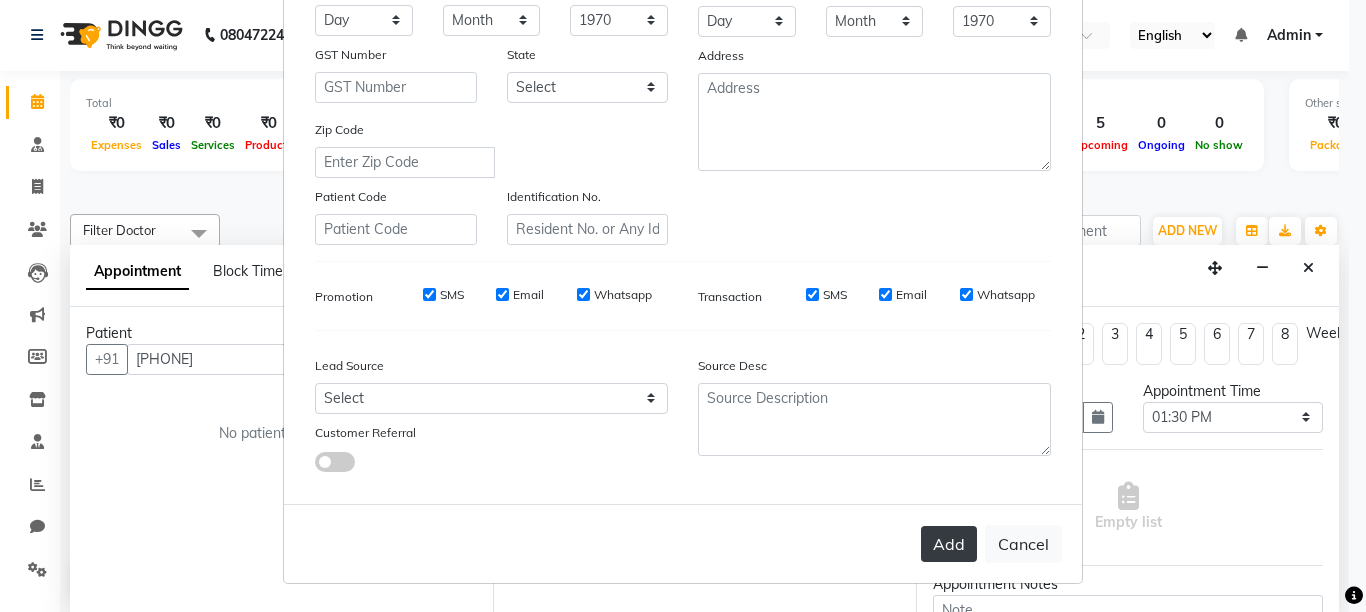 click on "Add" at bounding box center (949, 544) 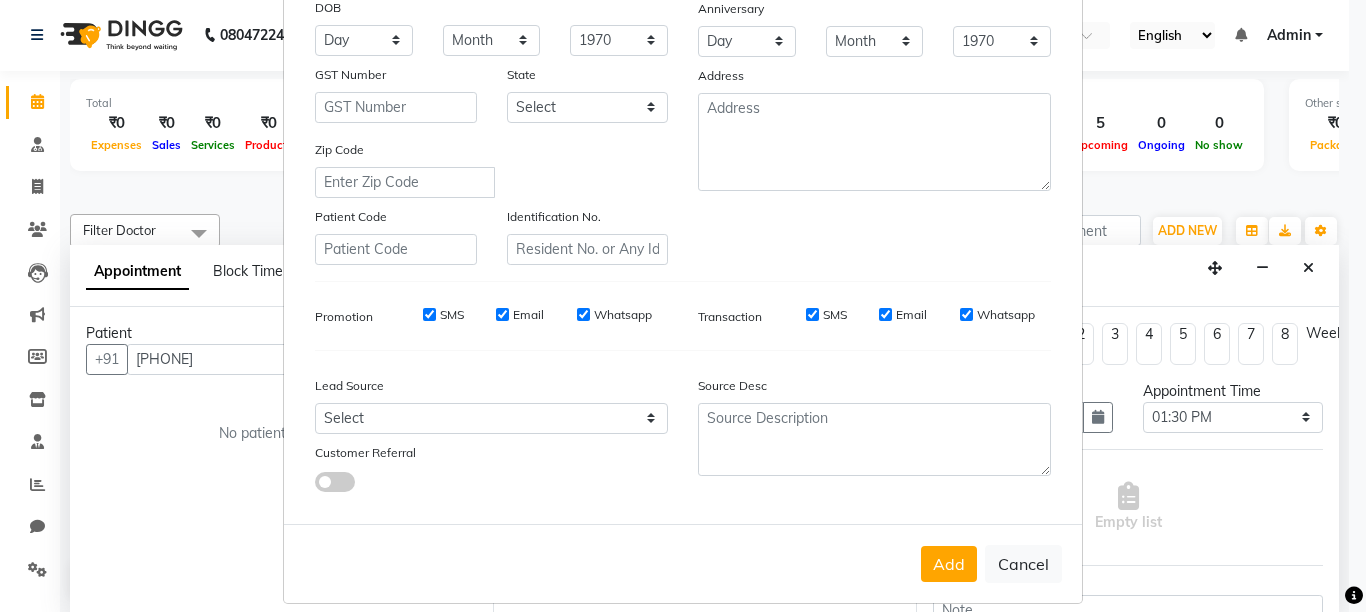 scroll, scrollTop: 311, scrollLeft: 0, axis: vertical 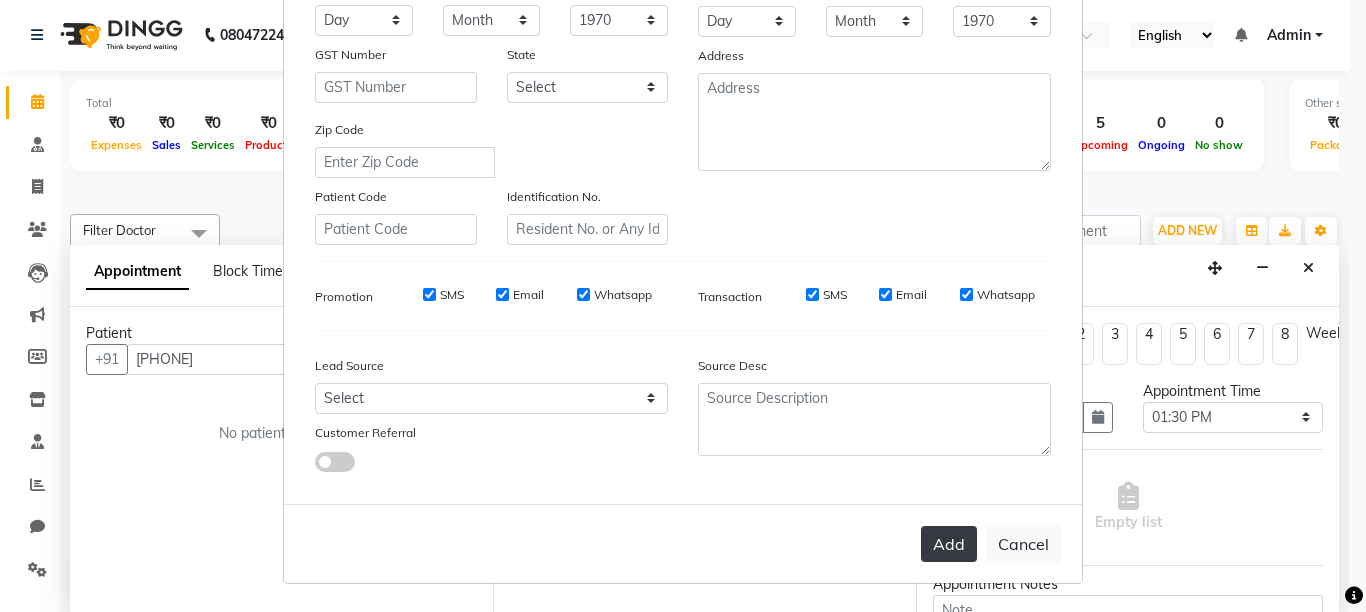click on "Add" at bounding box center [949, 544] 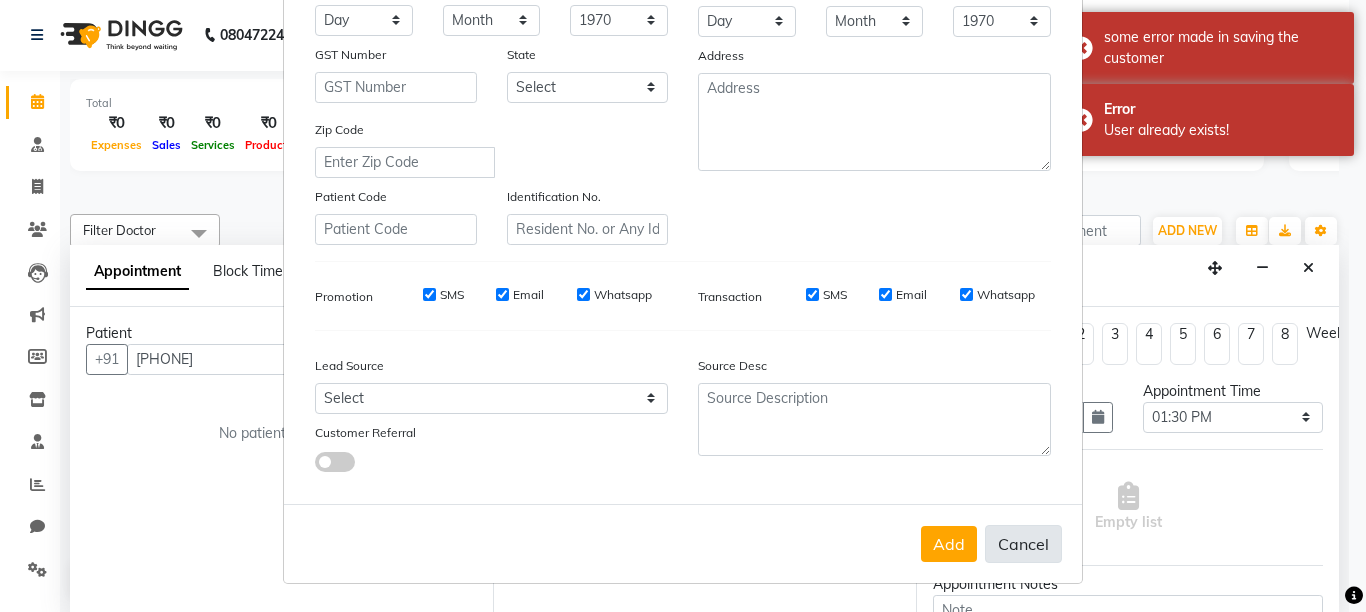 click on "Cancel" at bounding box center (1023, 544) 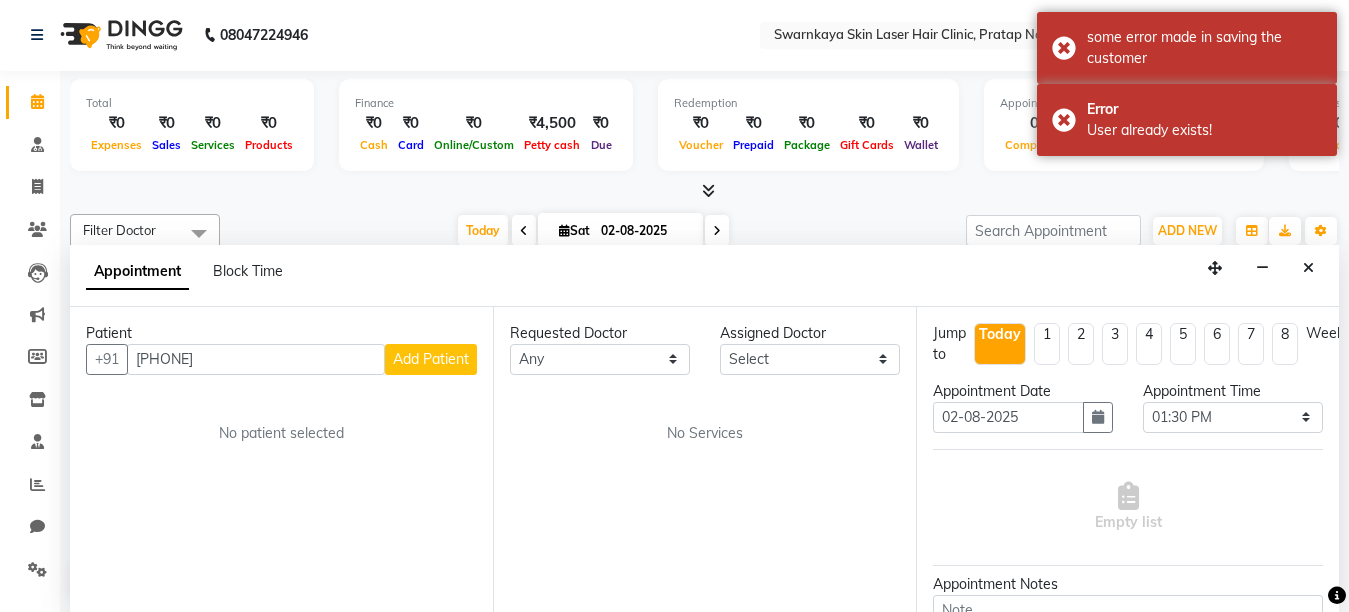 click on "Add Patient" at bounding box center (431, 359) 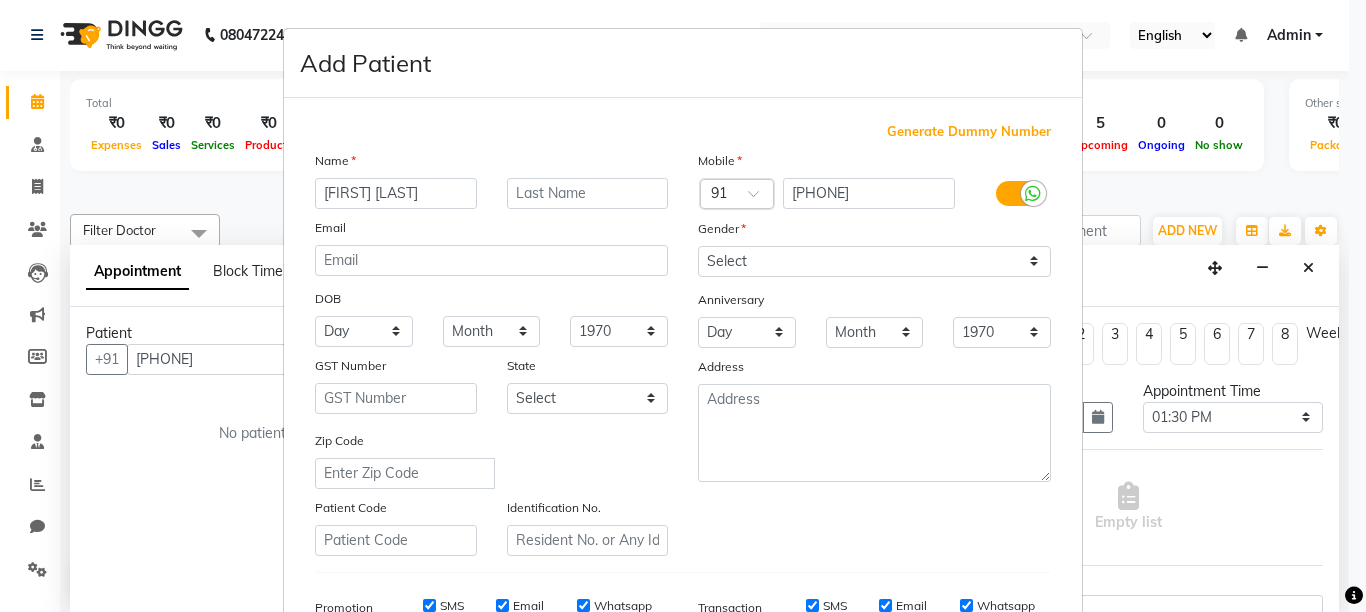 type on "[FIRST] [LAST]" 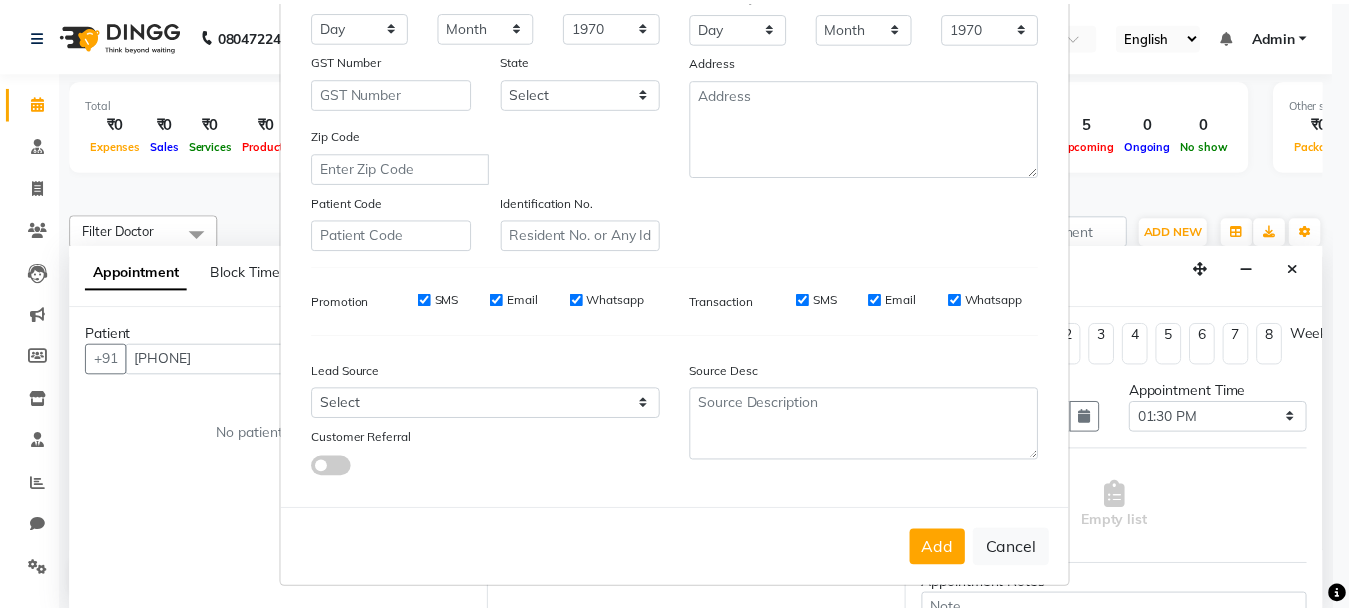scroll, scrollTop: 311, scrollLeft: 0, axis: vertical 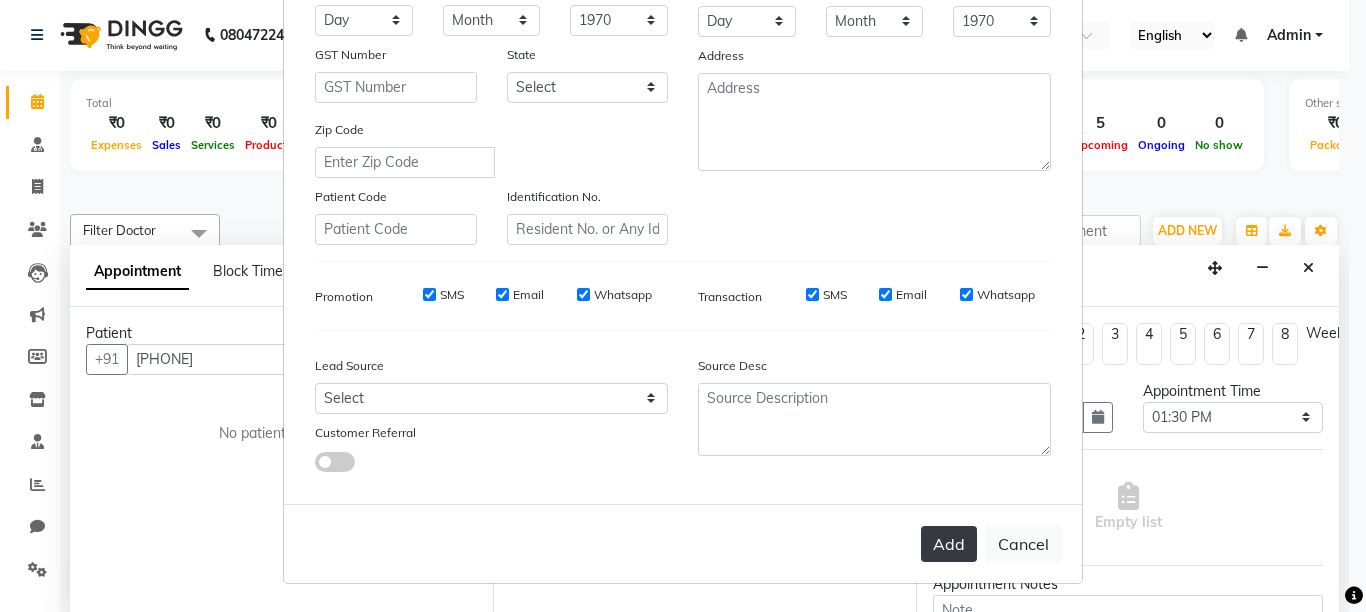 click on "Add" at bounding box center (949, 544) 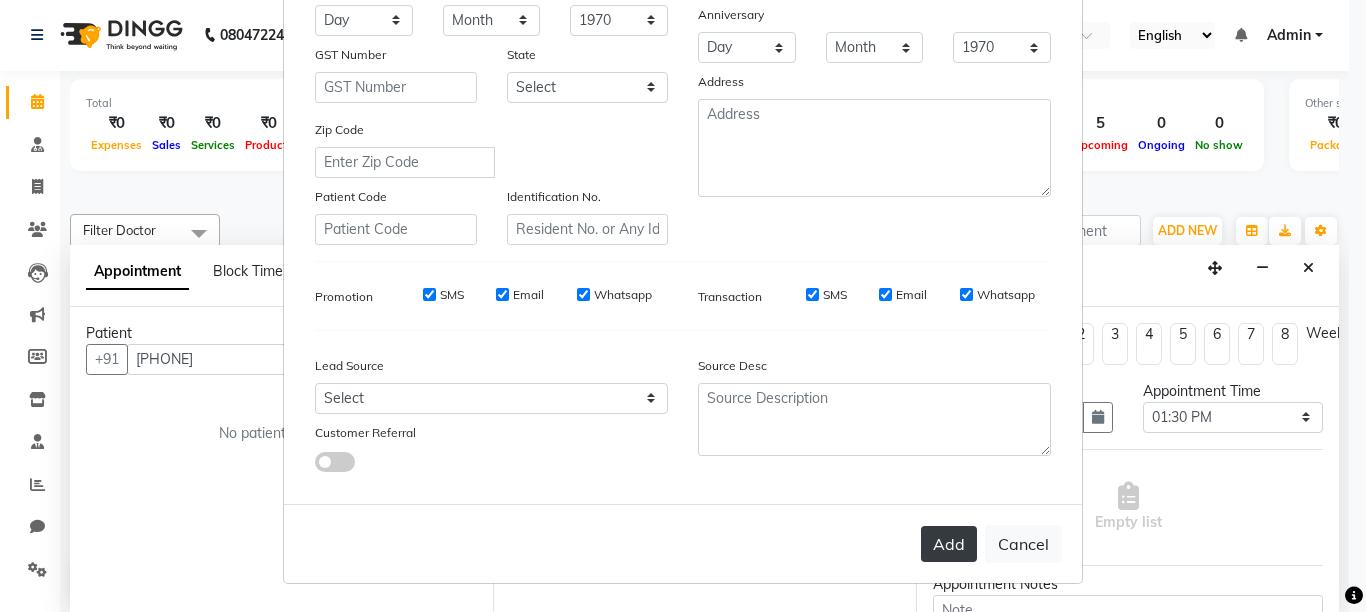 click on "Add" at bounding box center (949, 544) 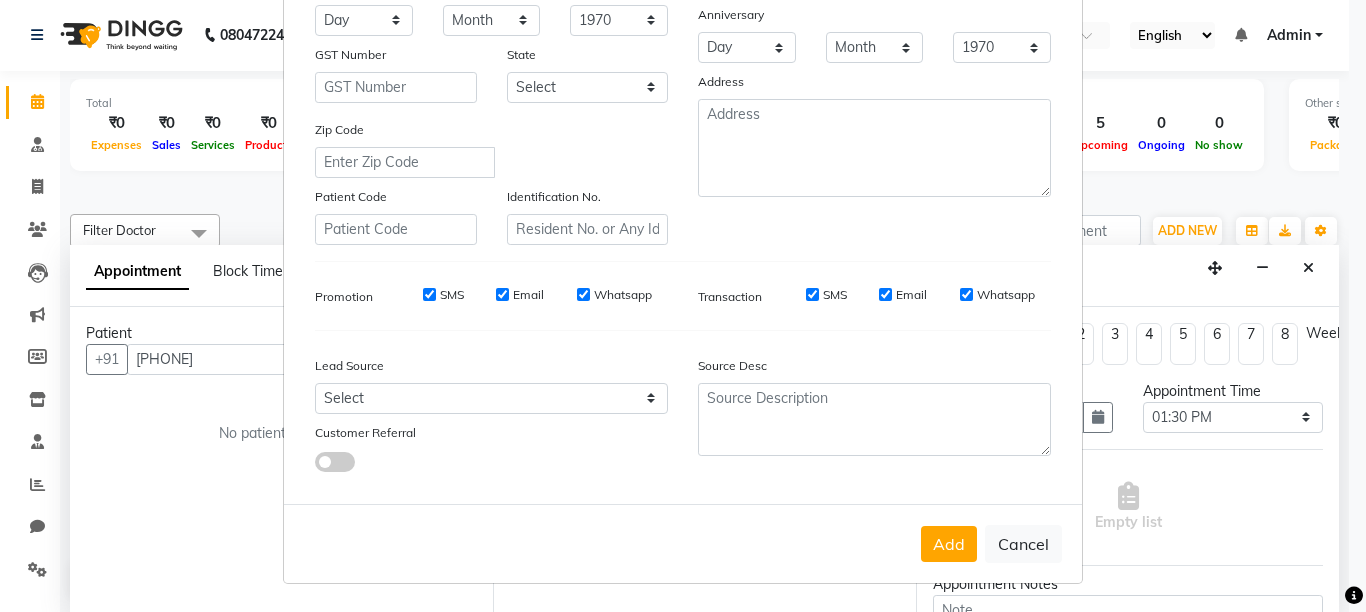 drag, startPoint x: 944, startPoint y: 540, endPoint x: 1160, endPoint y: 391, distance: 262.4062 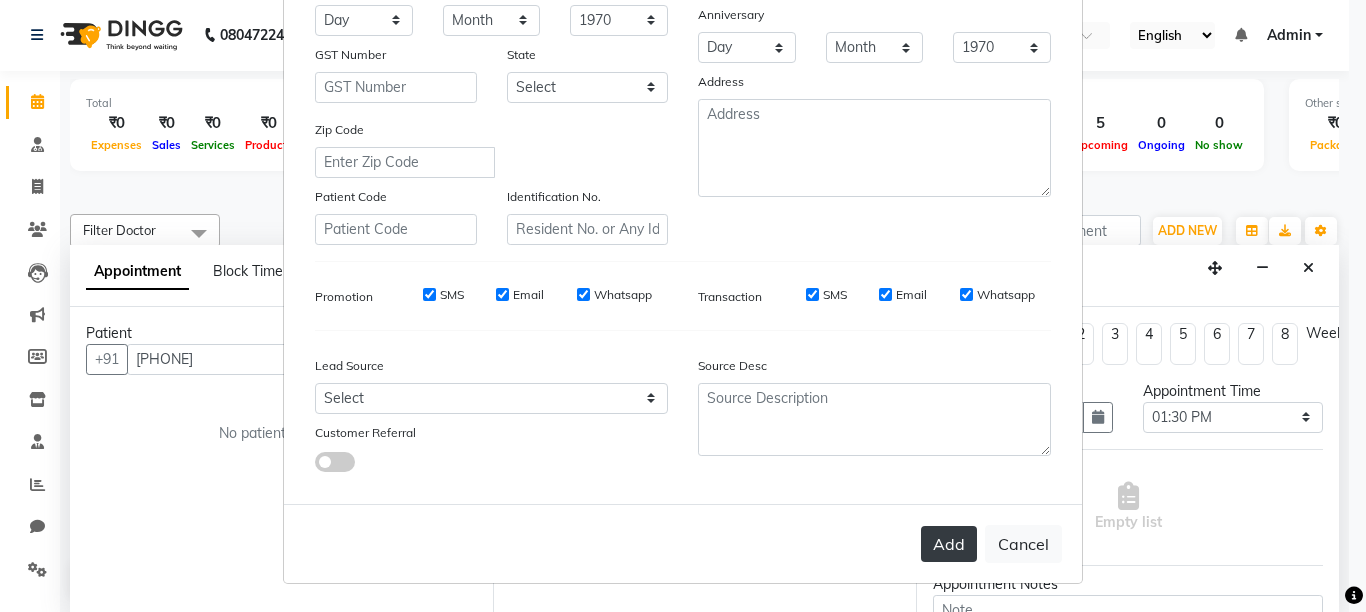 click on "Add" at bounding box center [949, 544] 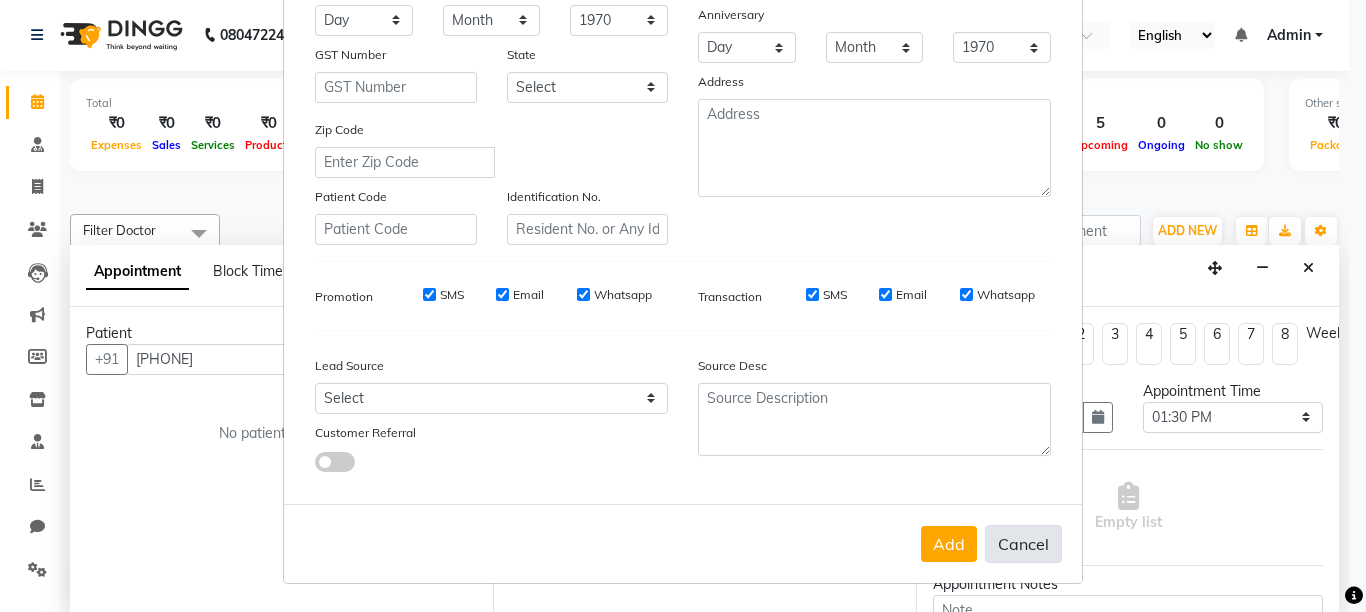 click on "Cancel" at bounding box center (1023, 544) 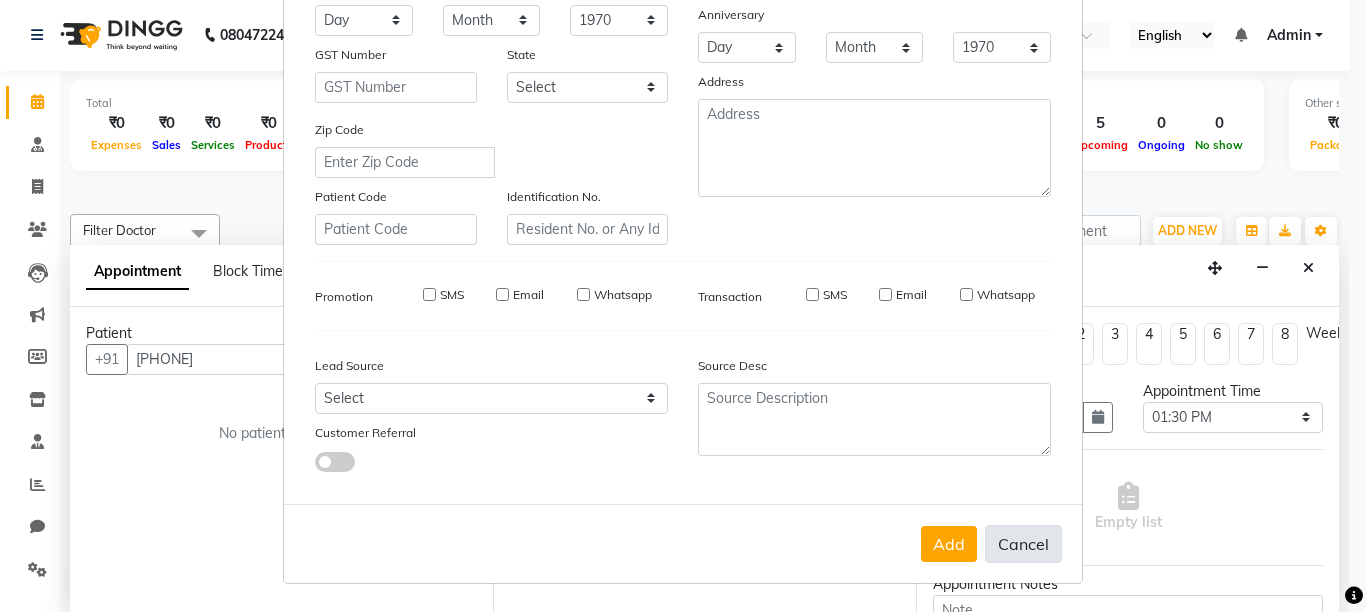 type 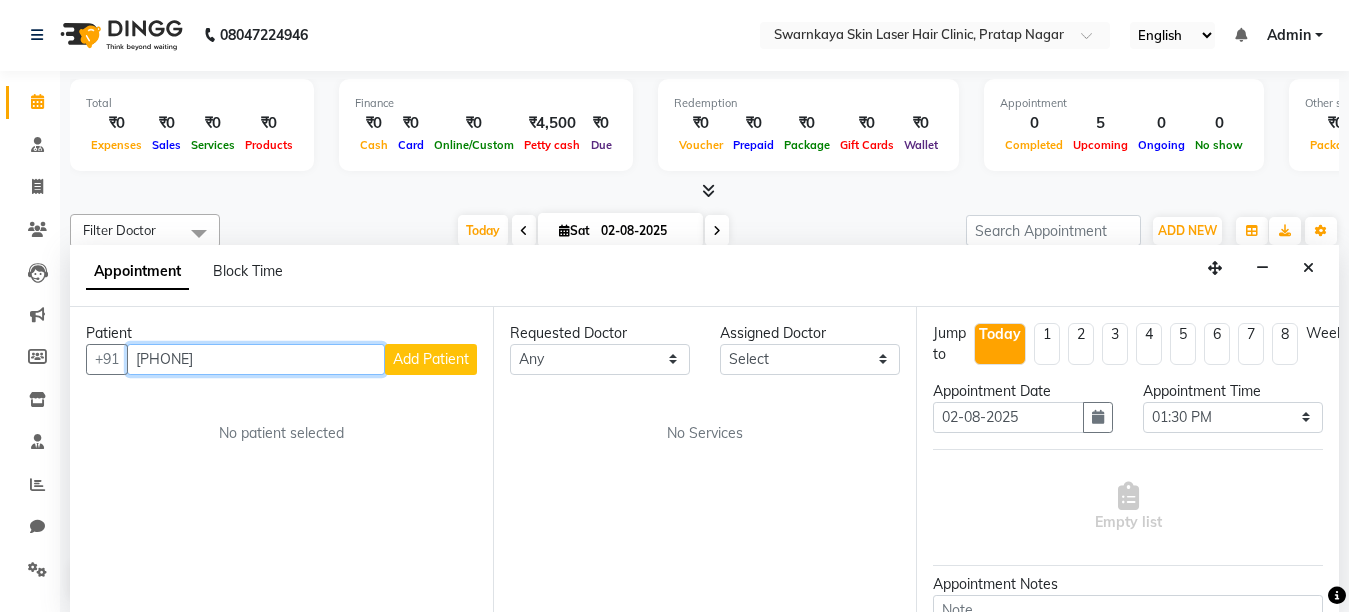 click on "[PHONE]" at bounding box center (256, 359) 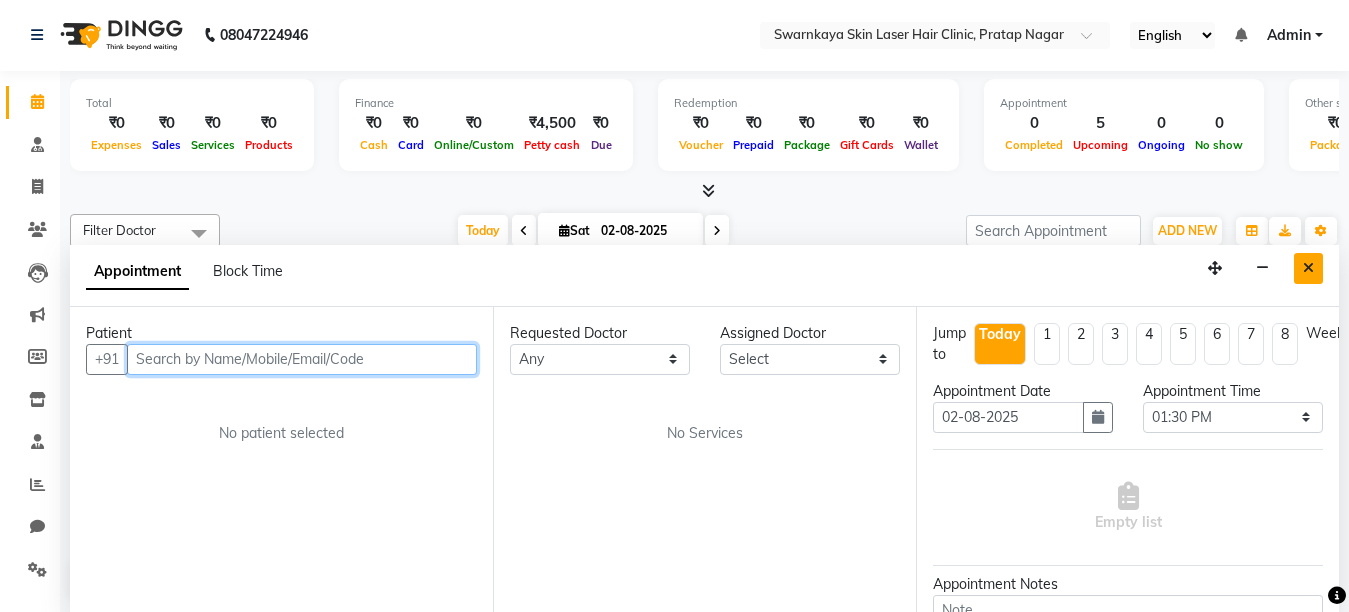 type 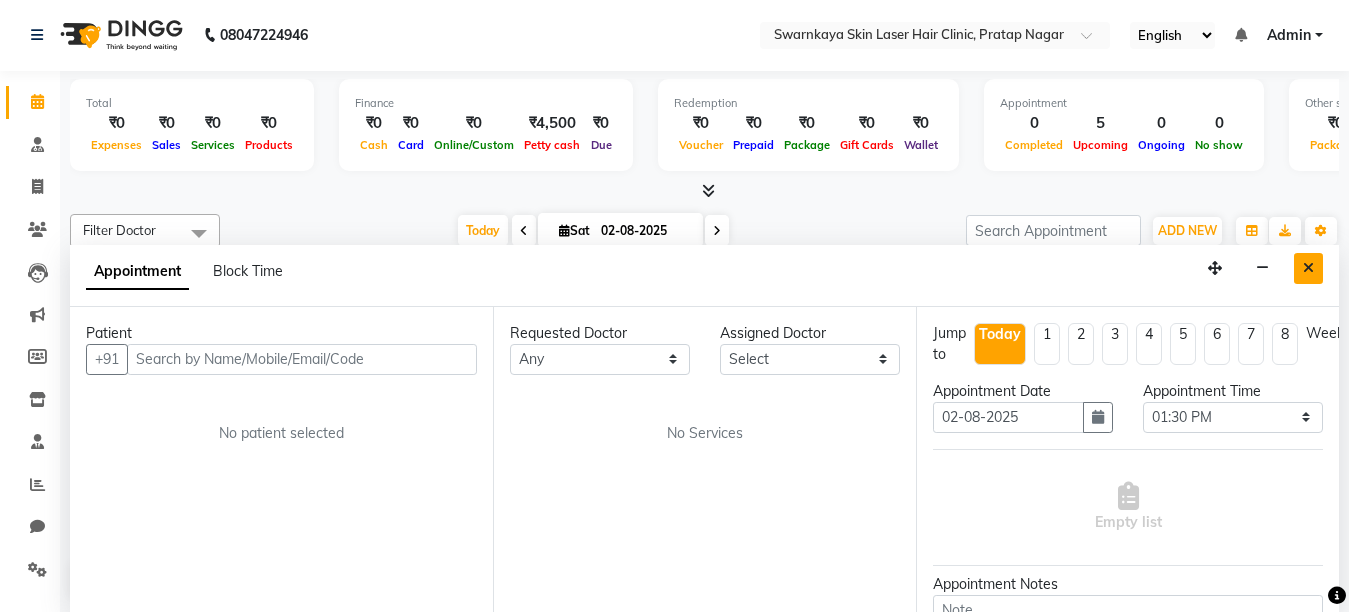 click at bounding box center (1308, 268) 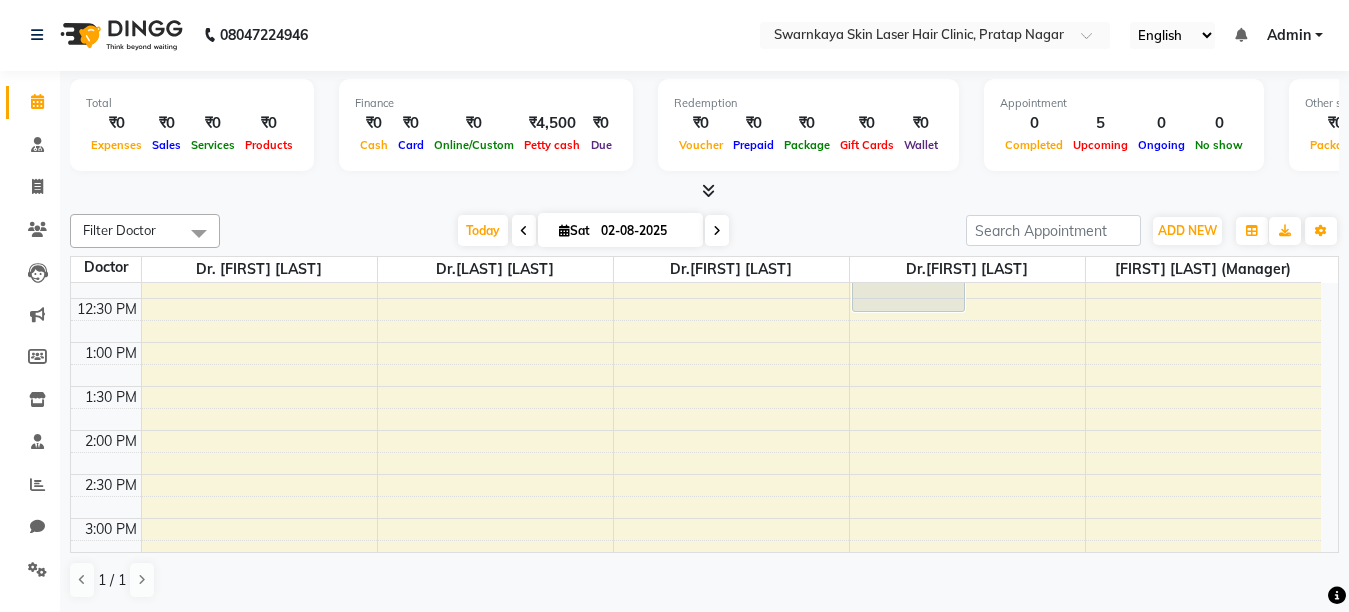 scroll, scrollTop: 217, scrollLeft: 0, axis: vertical 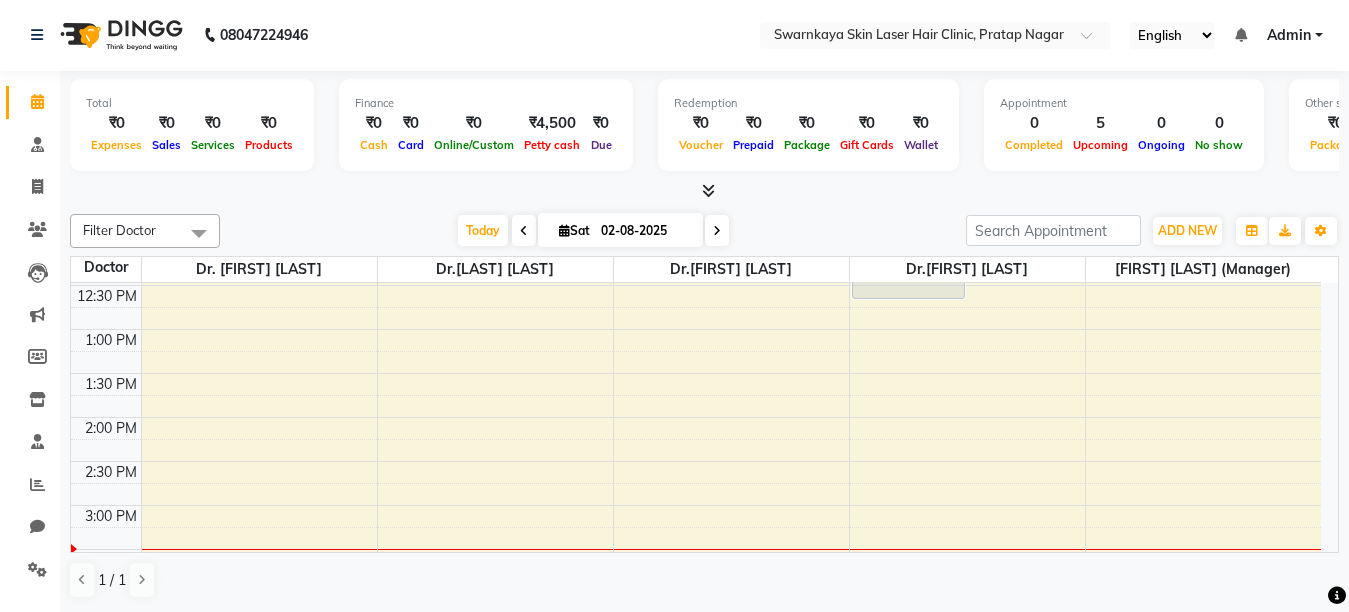 click on "[TIME] [TIME] [TIME] [TIME] [TIME] [TIME] [TIME] [TIME] [TIME] [TIME] [TIME] [TIME] [TIME] [TIME] [TIME] [TIME] [TIME] [TIME] [TIME] [TIME] [TIME] [TIME]             [FIRST] [LAST], TK03, [TIME]-[TIME], Facials single session - IPL[Photofacial]             [FIRST] [LAST], TK02, [TIME]-[TIME], Lhr full face             [FIRST] [LAST], TK01, [TIME]-[TIME], Lhr lower face main.             [FIRST] [LAST], TK05, [TIME]-[TIME], Lhr full arms main             [FIRST], TK04, [TIME]-[TIME], Lhr lip female main." at bounding box center (696, 549) 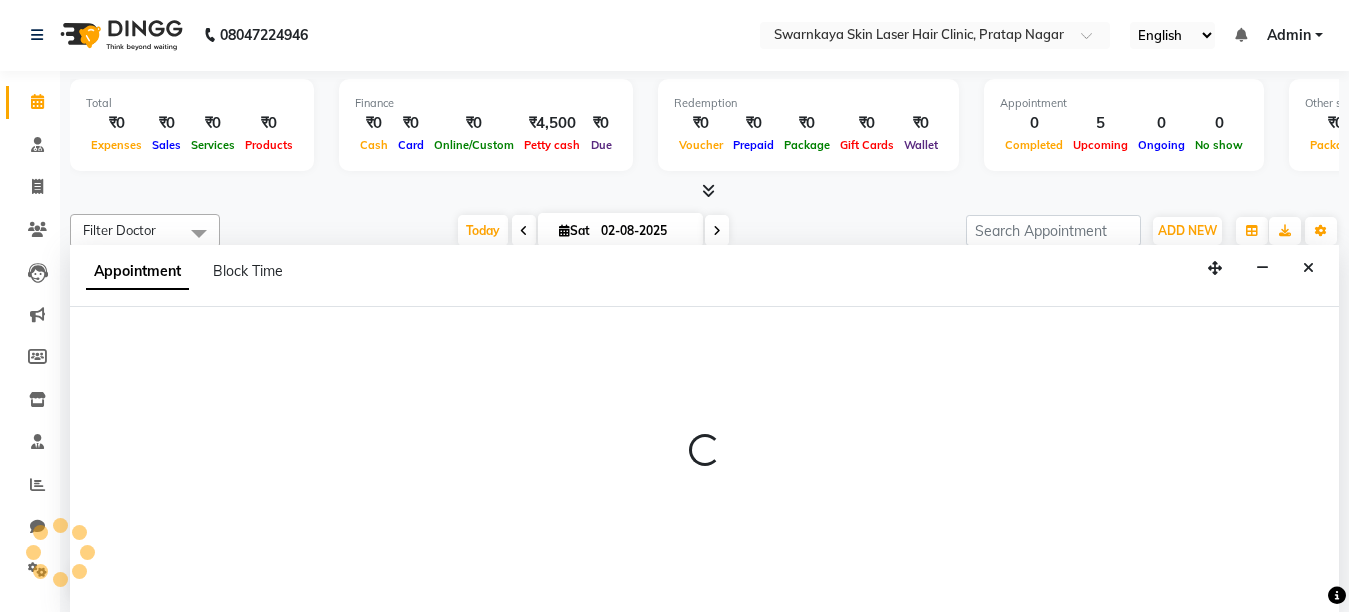 select on "83968" 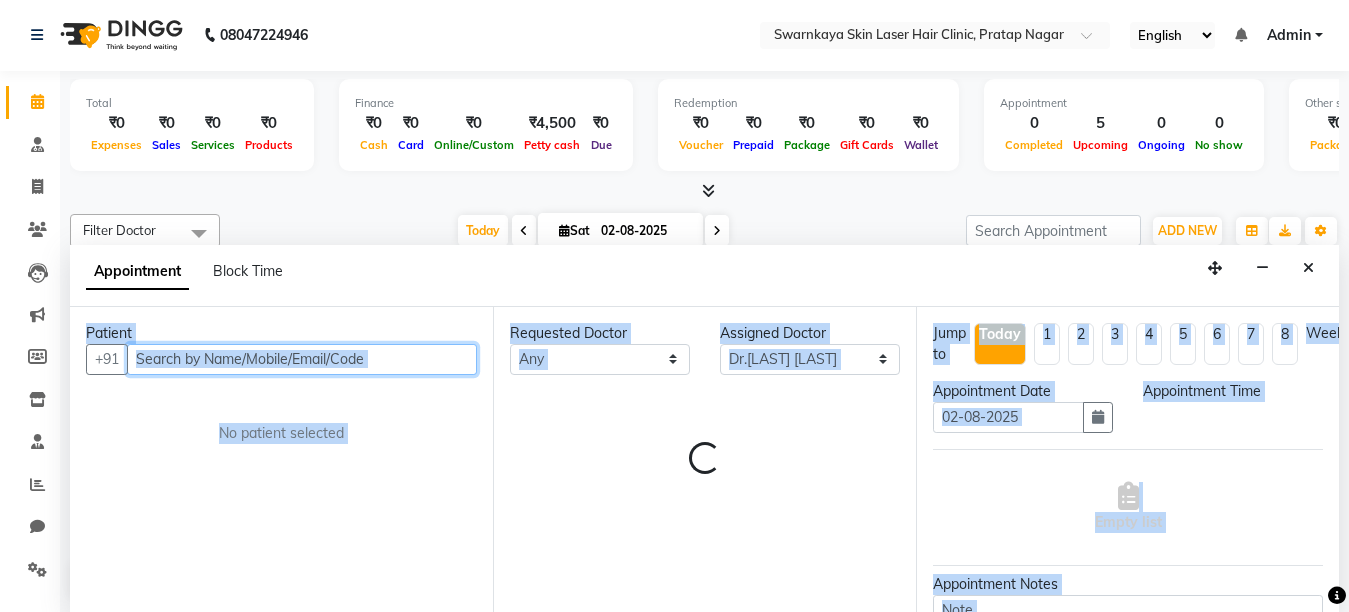 select on "900" 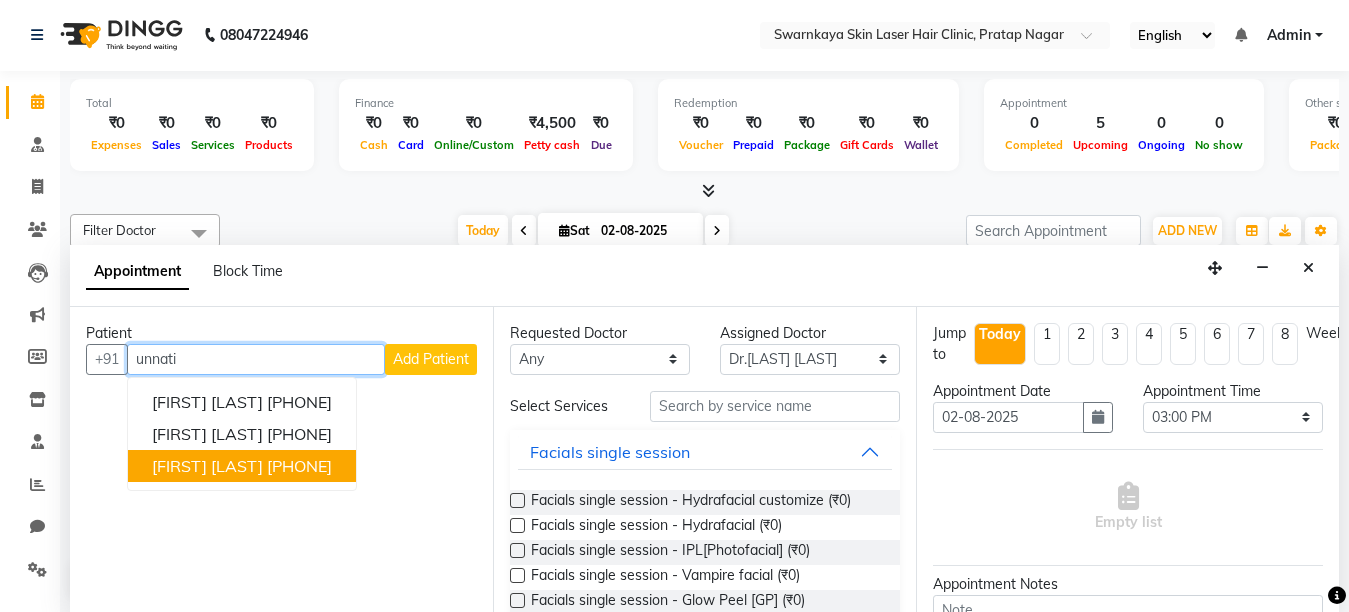 click on "[FIRST] [LAST] [PHONE]" at bounding box center [242, 466] 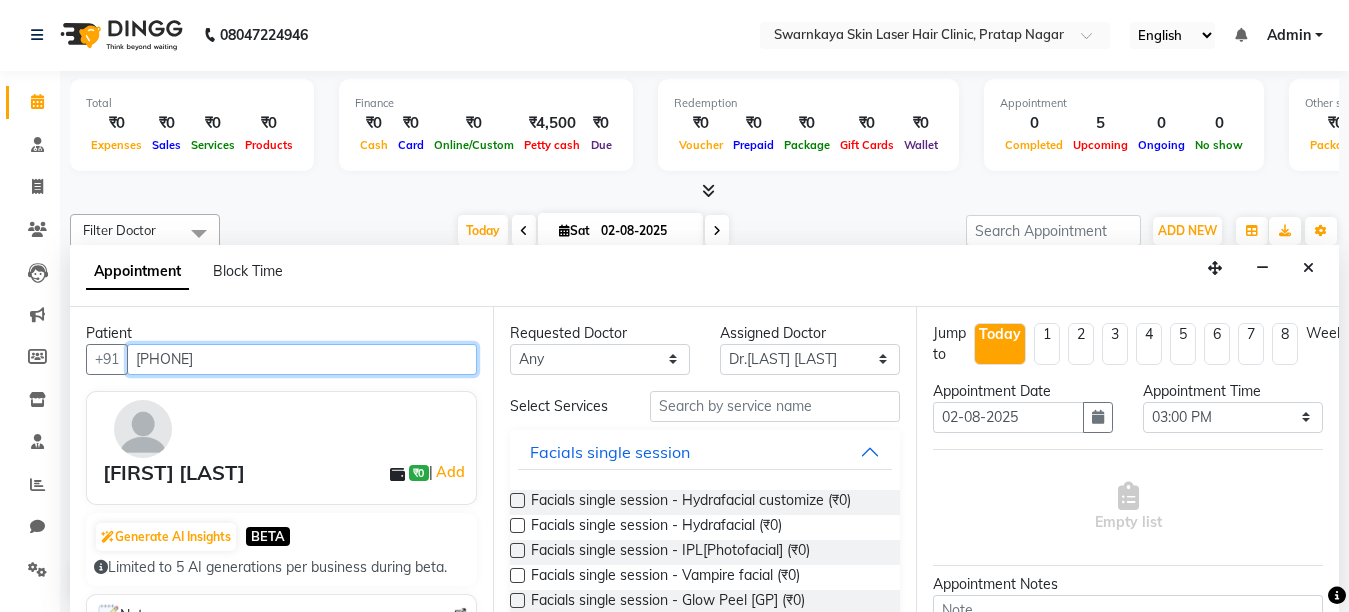 type on "[PHONE]" 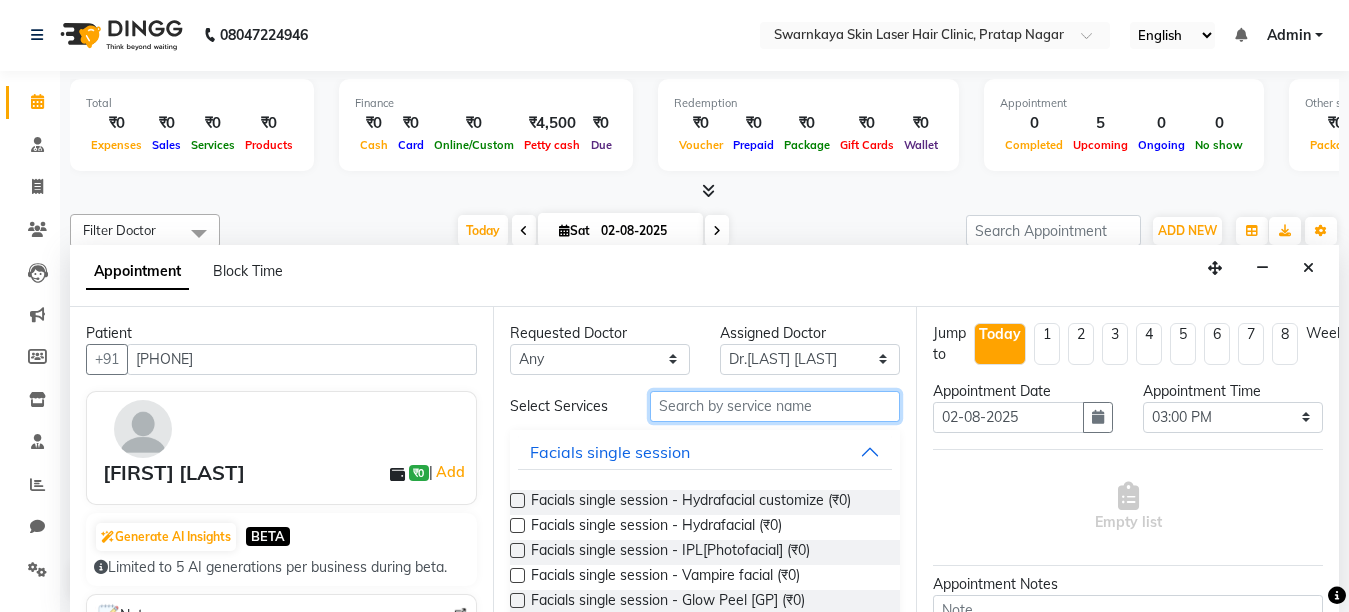 click at bounding box center (775, 406) 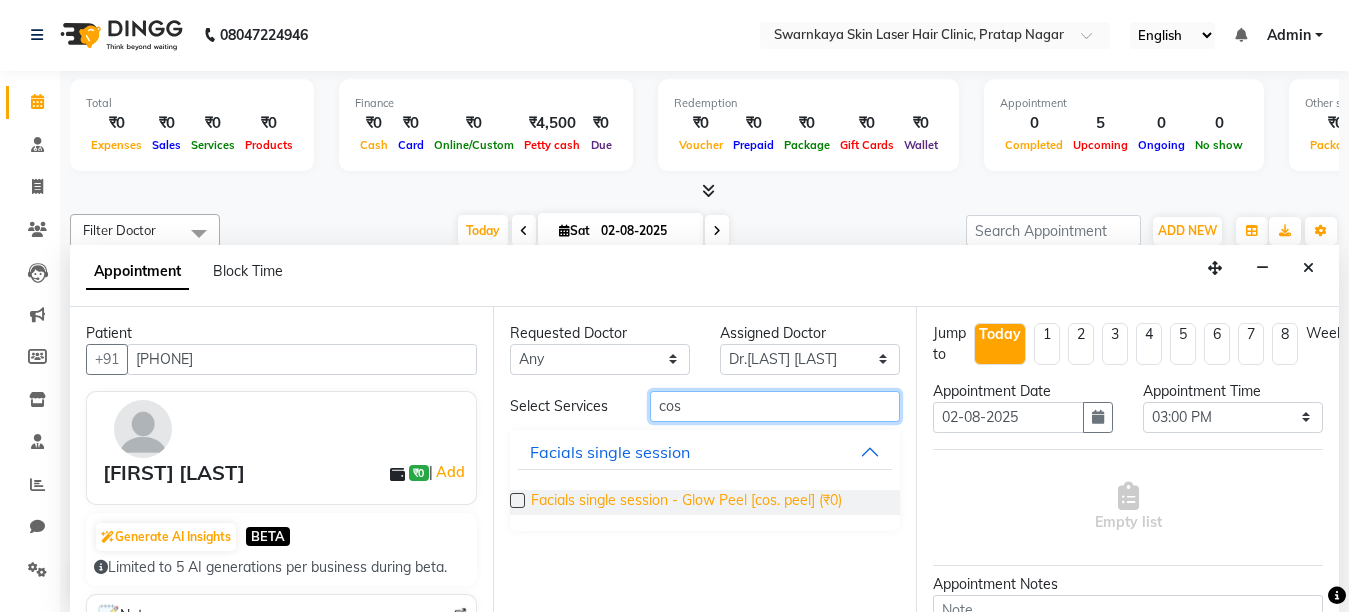 type on "cos" 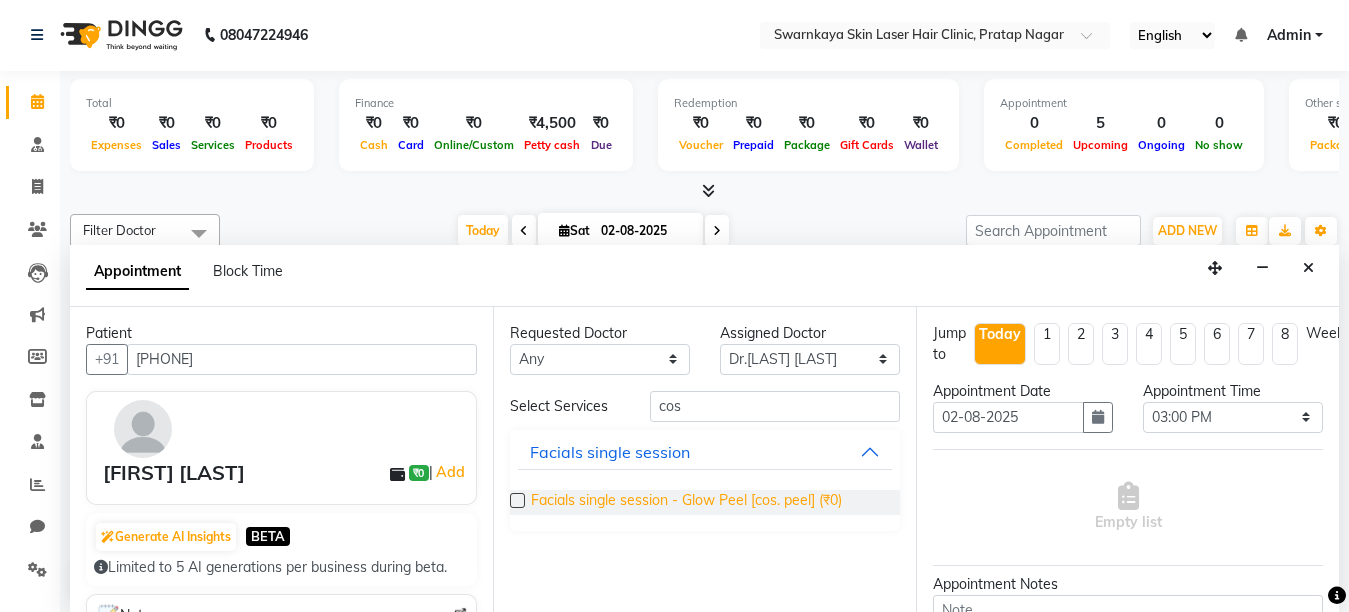 click on "Facials single session - Glow Peel [cos. peel] (₹0)" at bounding box center (686, 502) 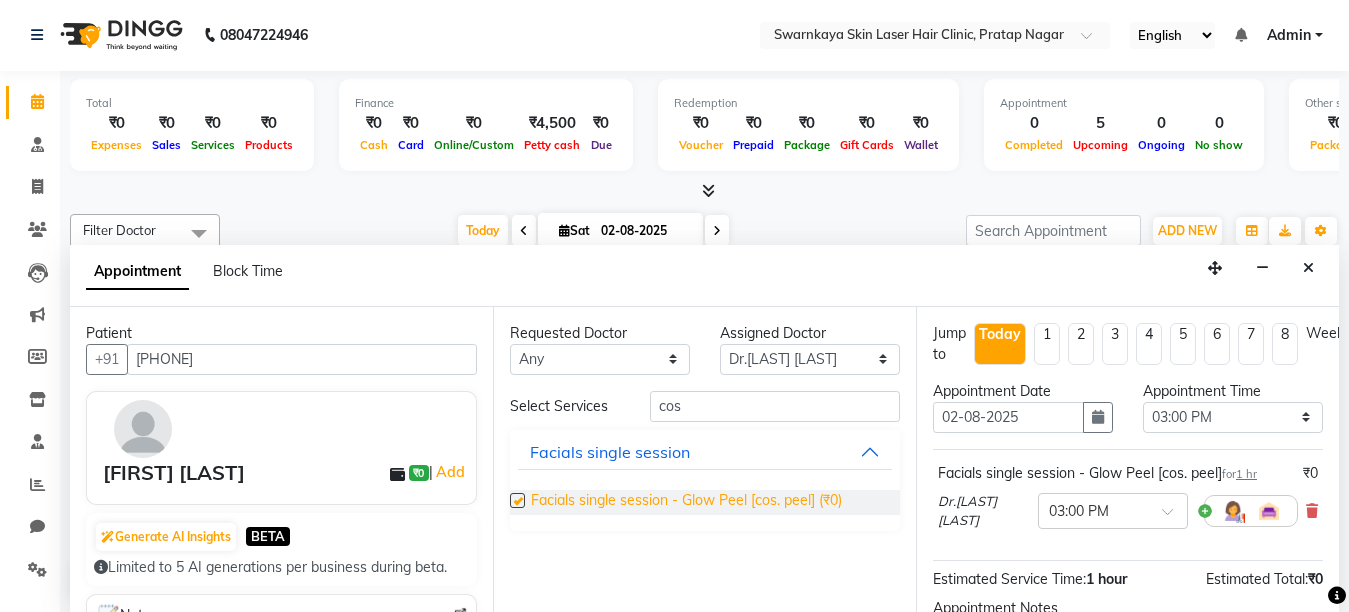checkbox on "false" 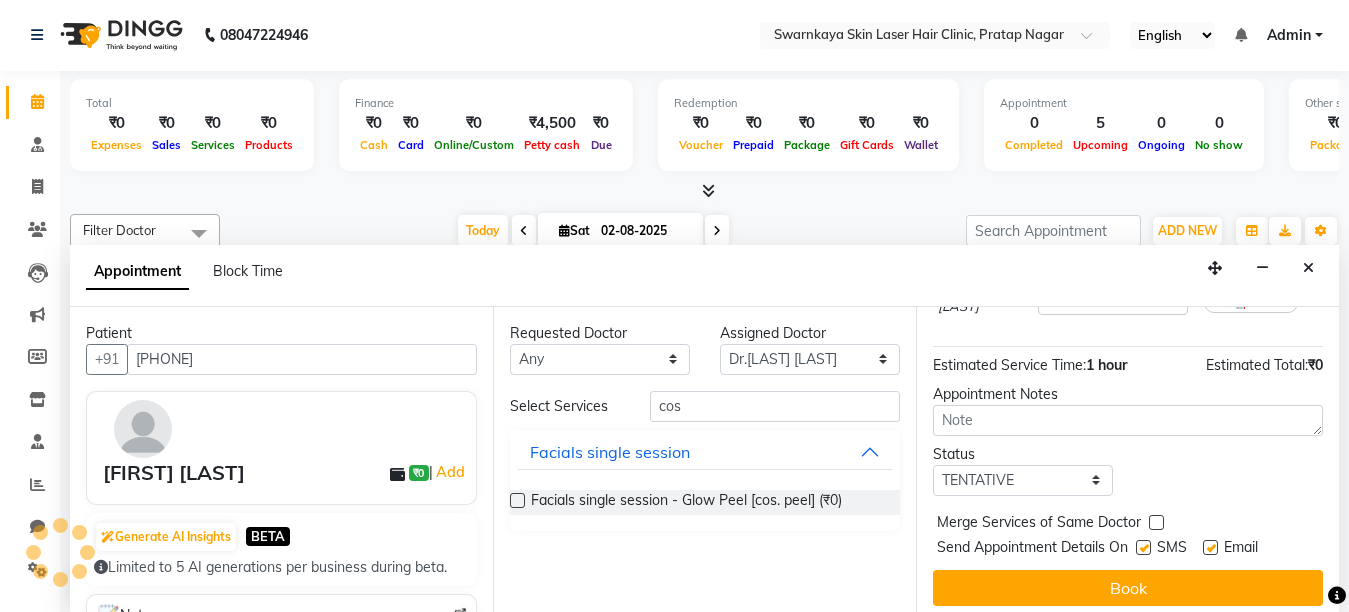 scroll, scrollTop: 241, scrollLeft: 0, axis: vertical 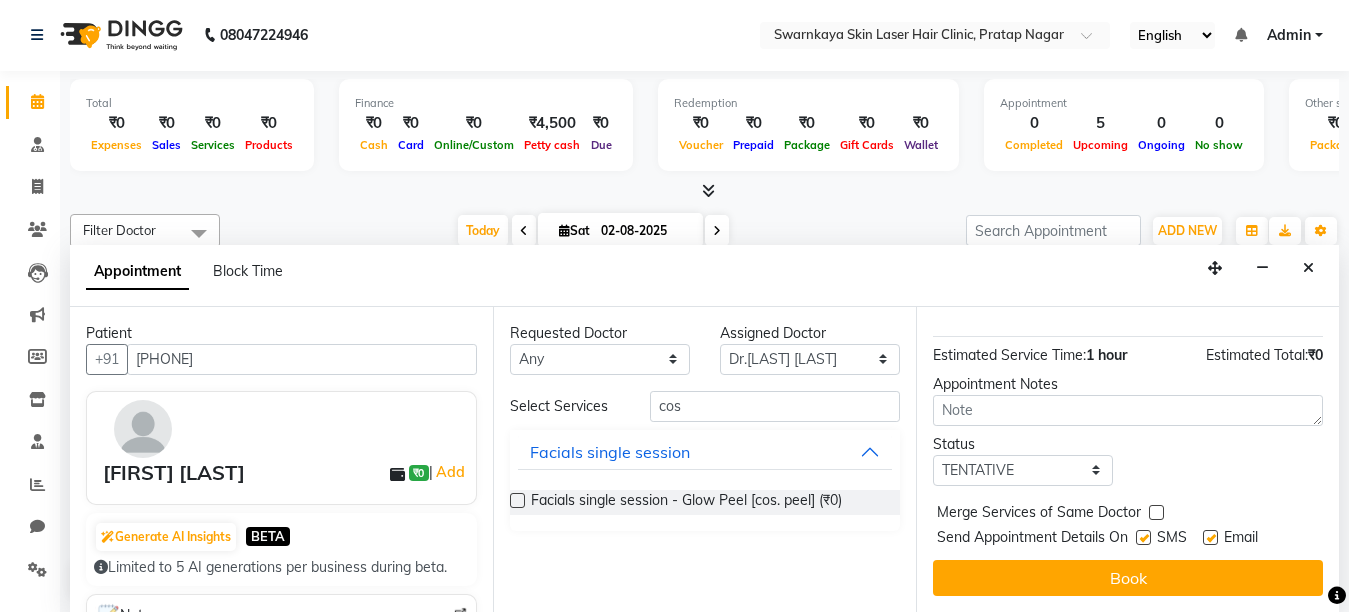click at bounding box center (1210, 537) 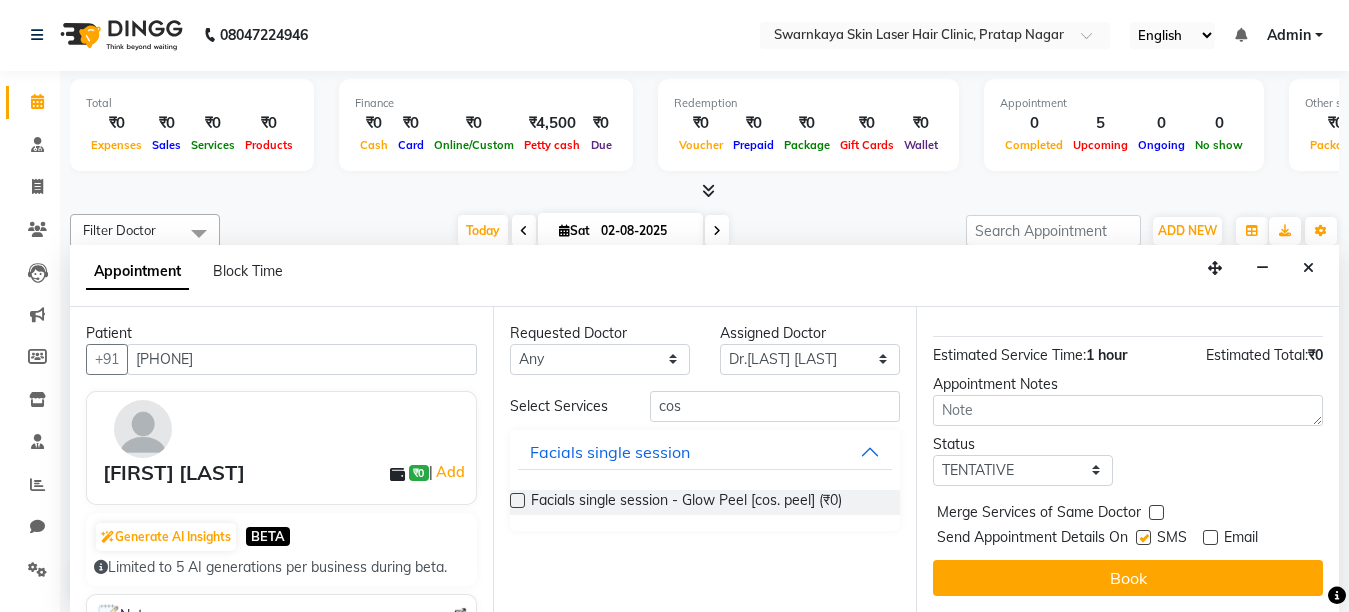 click at bounding box center (1143, 537) 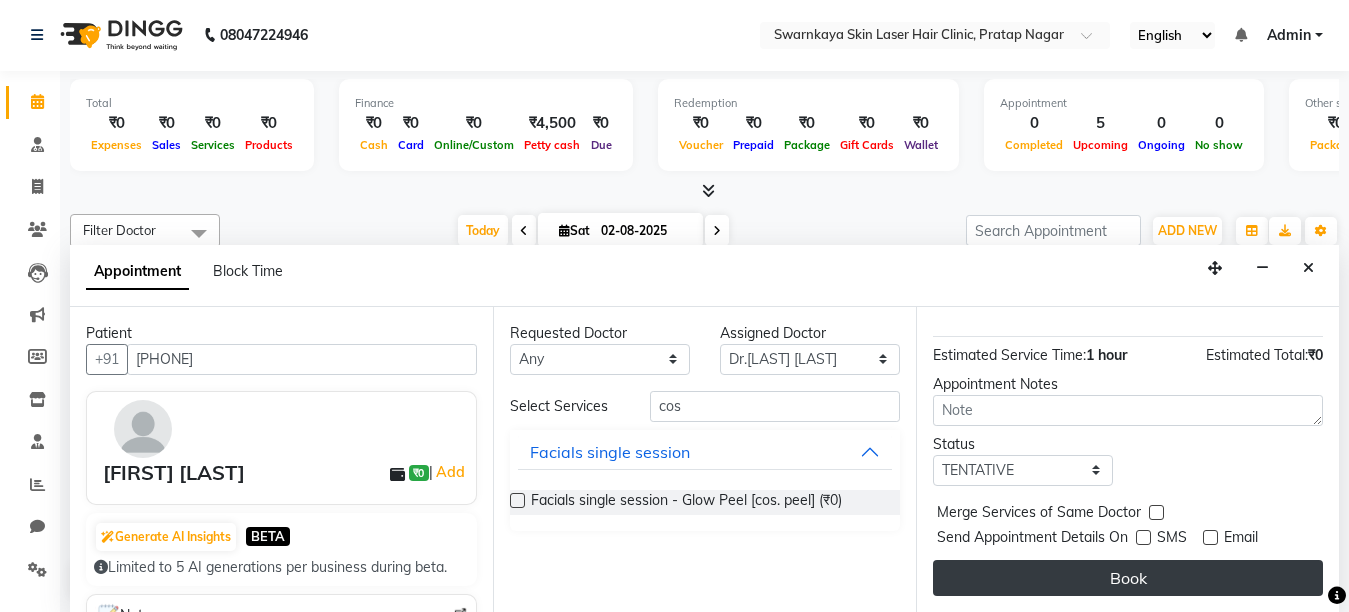 click on "Book" at bounding box center (1128, 578) 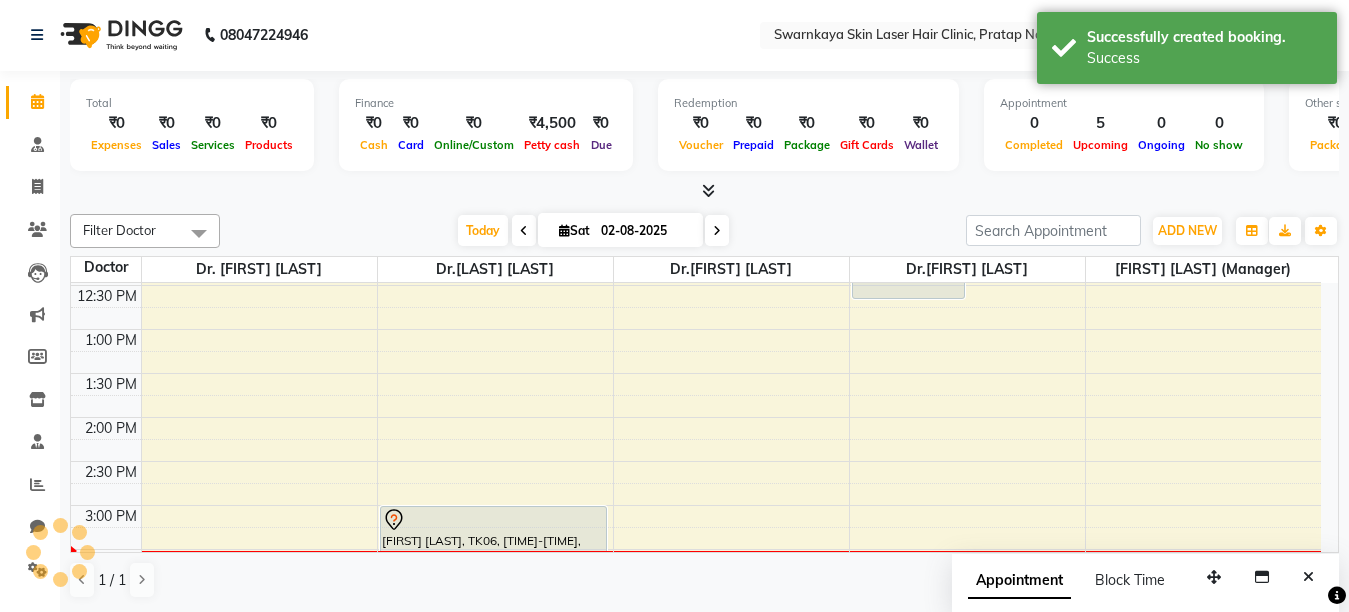 scroll, scrollTop: 0, scrollLeft: 0, axis: both 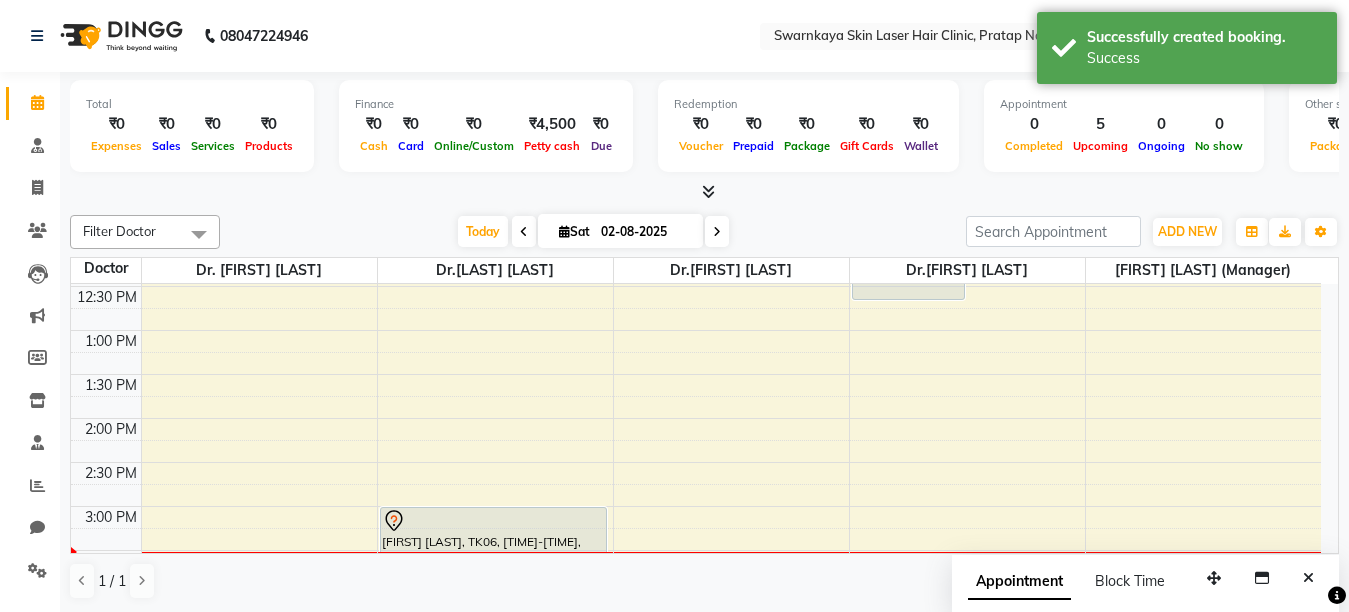 click on "[TIME] [TIME] [TIME] [TIME] [TIME] [TIME] [TIME] [TIME] [TIME] [TIME] [TIME] [TIME] [TIME] [TIME] [TIME] [TIME] [TIME] [TIME] [TIME] [TIME] [TIME] [TIME]             [FIRST] [LAST], TK03, [TIME]-[TIME], Facials single session - IPL[Photofacial]             [FIRST] [LAST], TK02, [TIME]-[TIME], Lhr full face             [FIRST] [LAST], TK01, [TIME]-[TIME], Lhr lower face main.             [FIRST] [LAST], TK06, [TIME]-[TIME], Facials single session - Glow Peel [cos. peel]             [FIRST] [LAST], TK05, [TIME]-[TIME], Lhr full arms main             [FIRST], TK04, [TIME]-[TIME], Lhr lip female main." at bounding box center [696, 550] 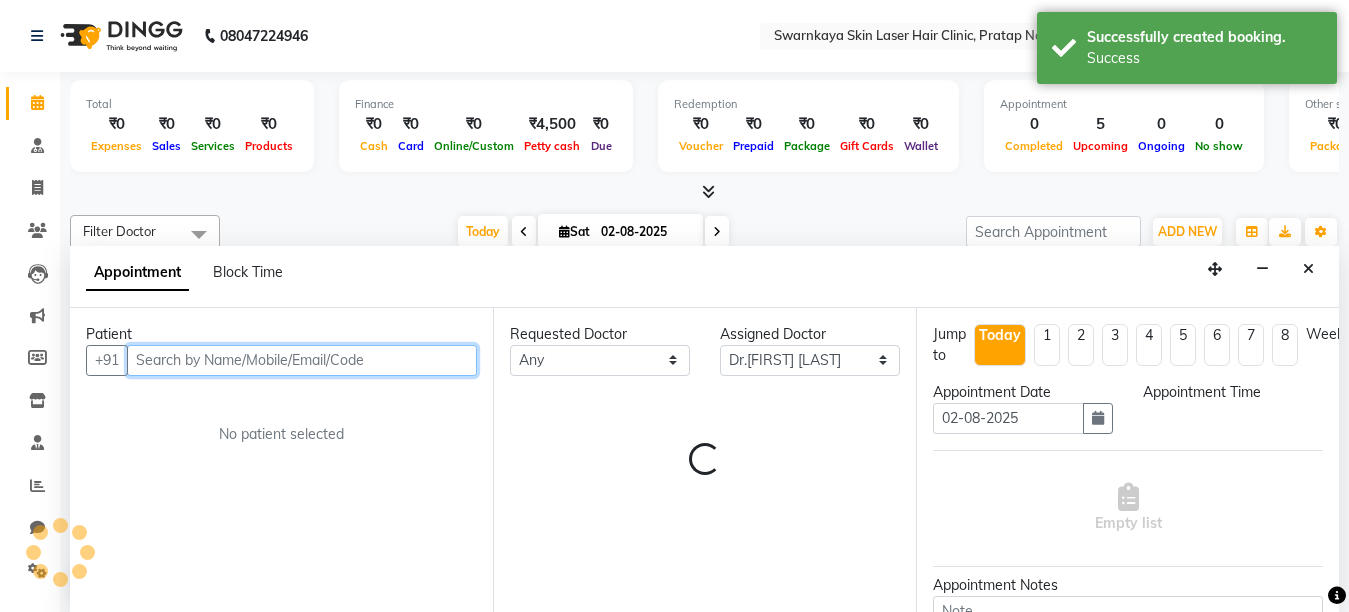 select on "810" 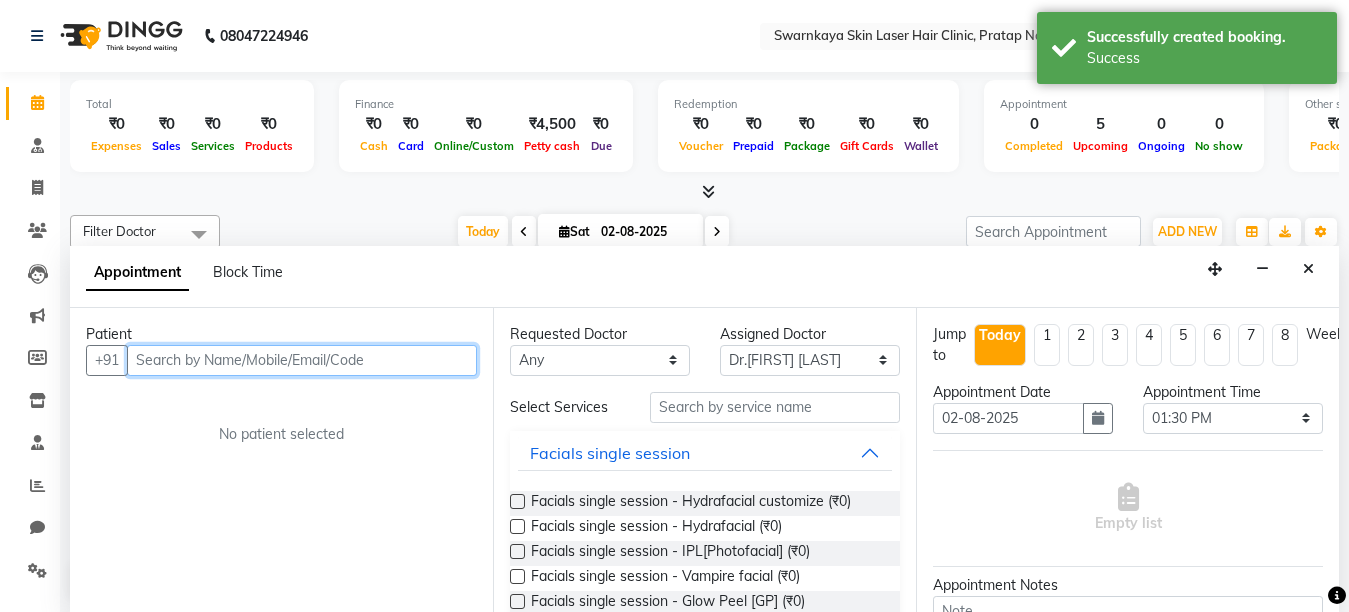 scroll, scrollTop: 1, scrollLeft: 0, axis: vertical 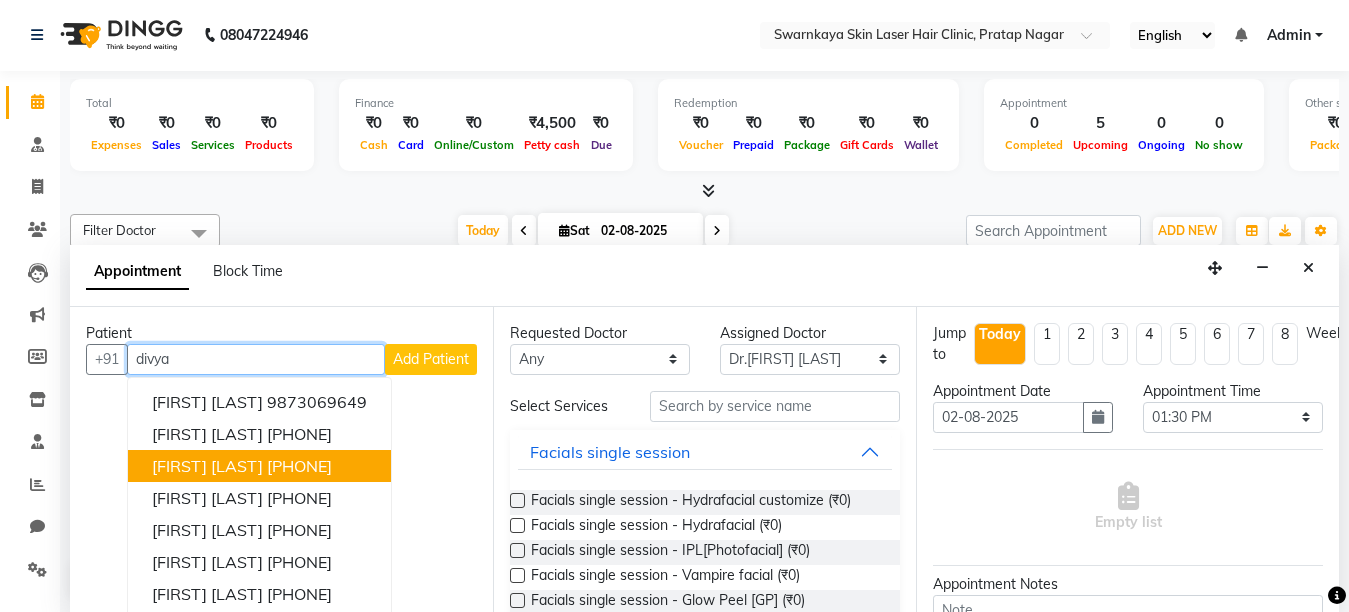 click on "[PHONE]" at bounding box center (299, 466) 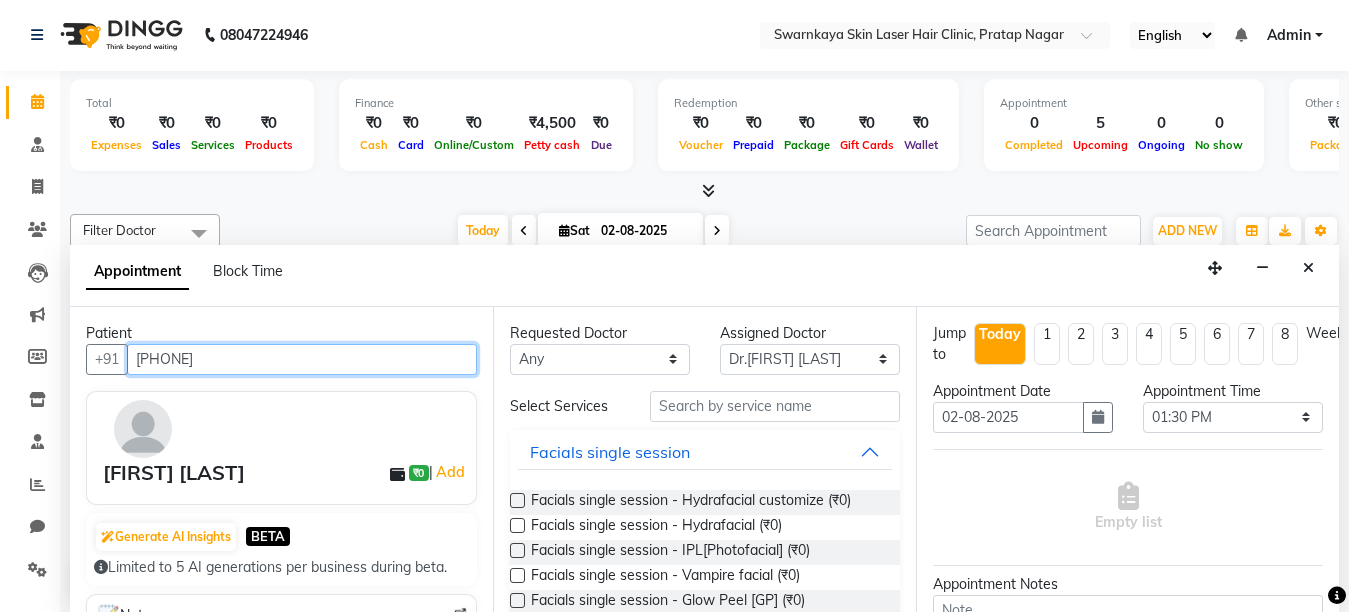 type on "[PHONE]" 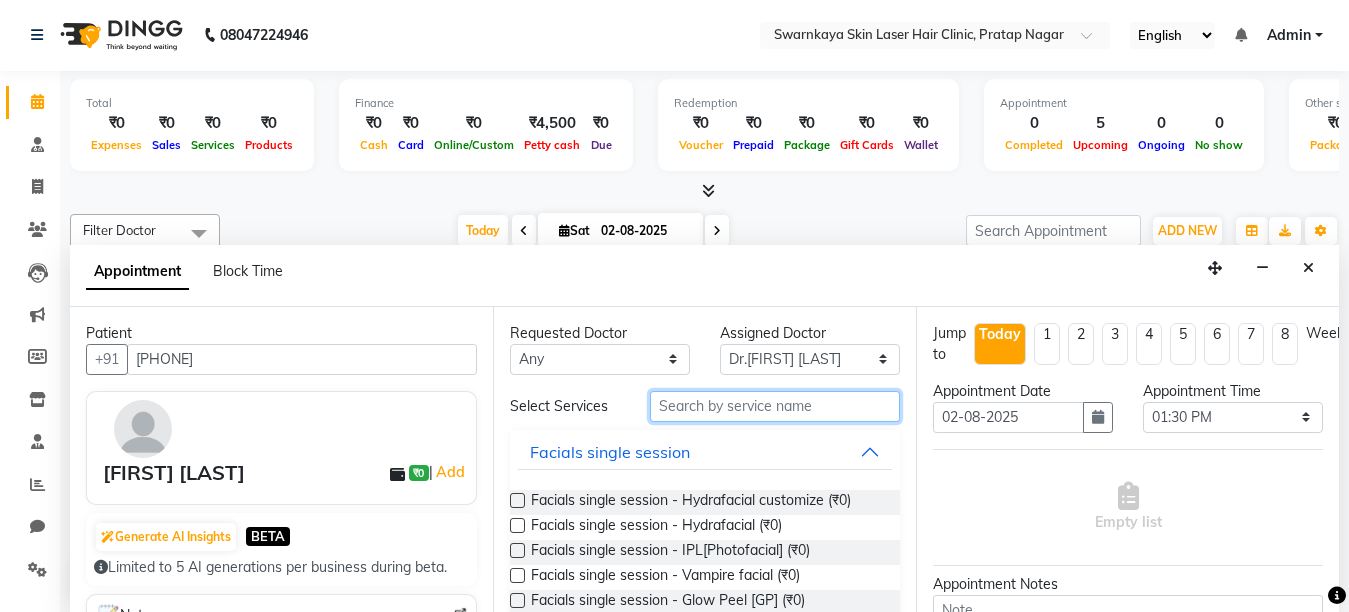 click at bounding box center [775, 406] 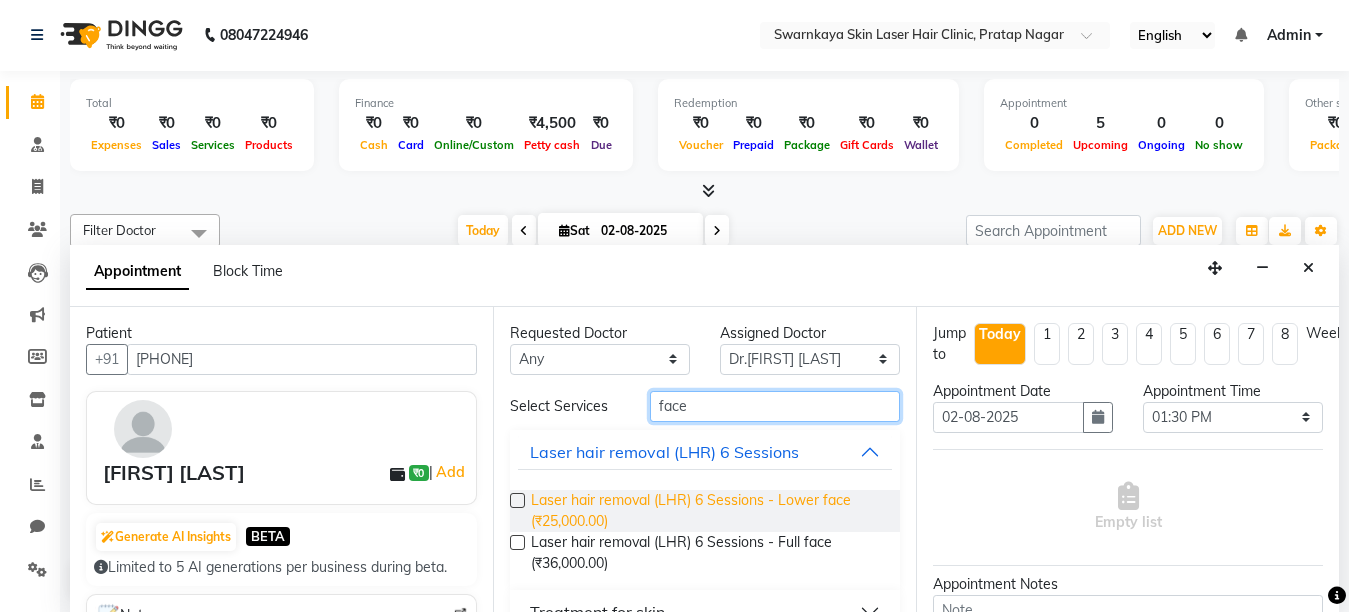 type on "face" 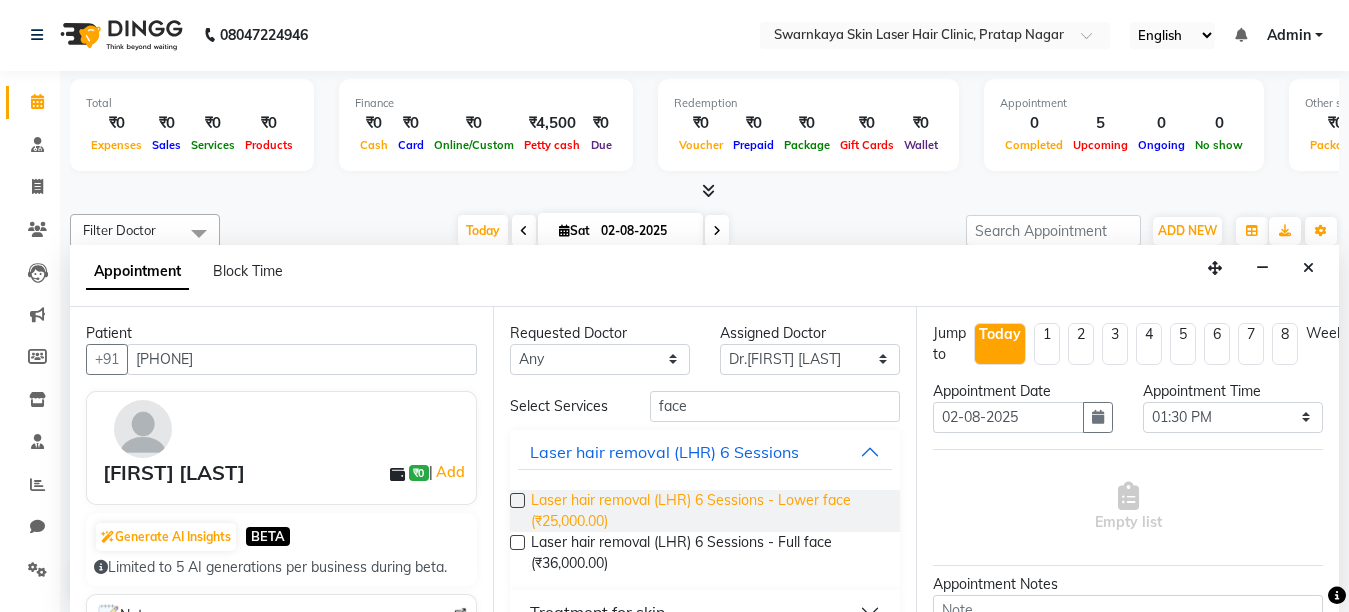 click on "Laser hair removal (LHR)
6 Sessions - Lower face (₹25,000.00)" at bounding box center (707, 511) 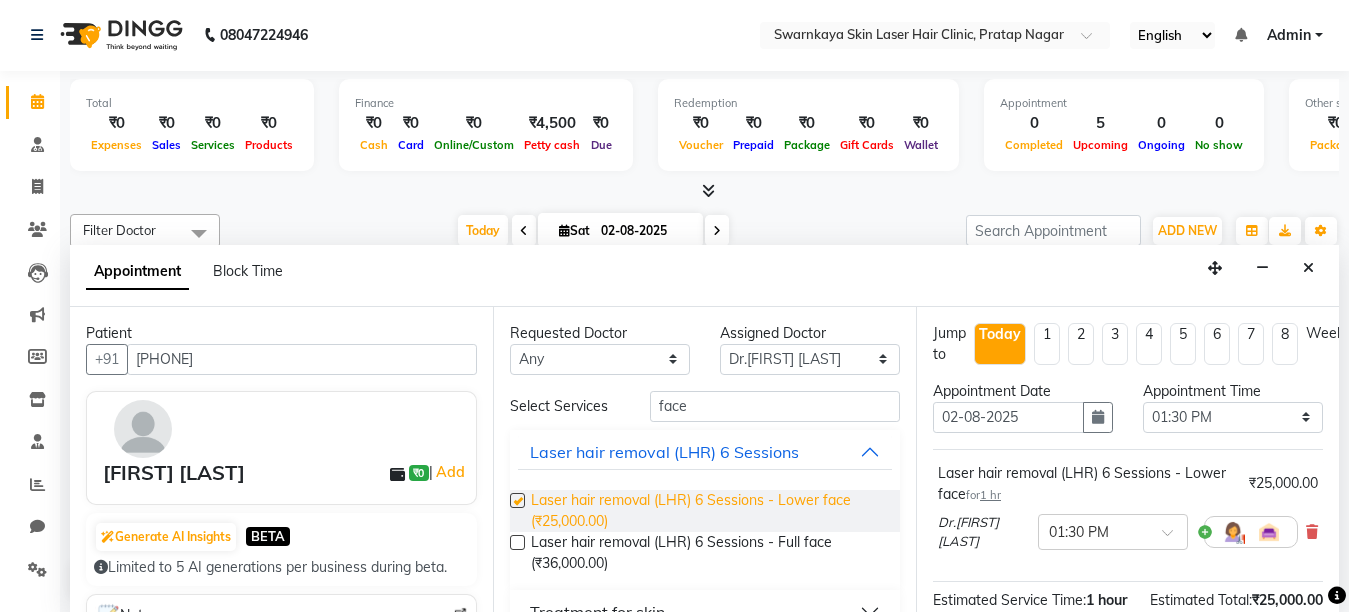 checkbox on "false" 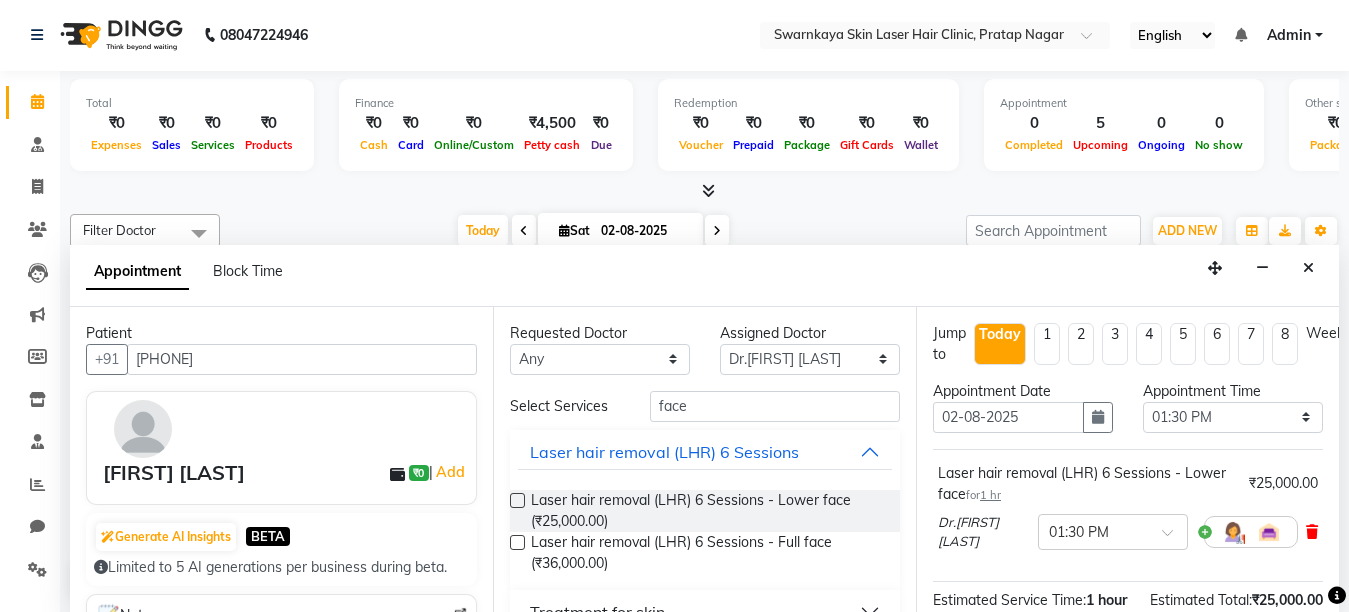 click at bounding box center (1312, 532) 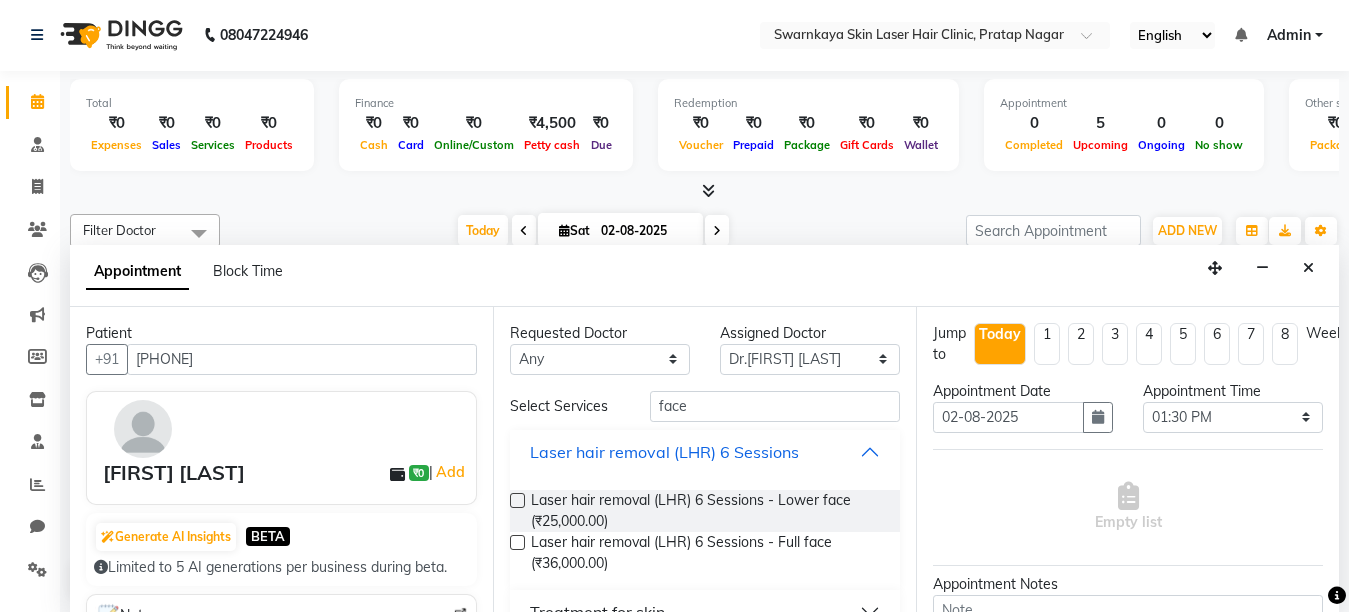 click on "Laser hair removal (LHR)
6 Sessions" at bounding box center [705, 452] 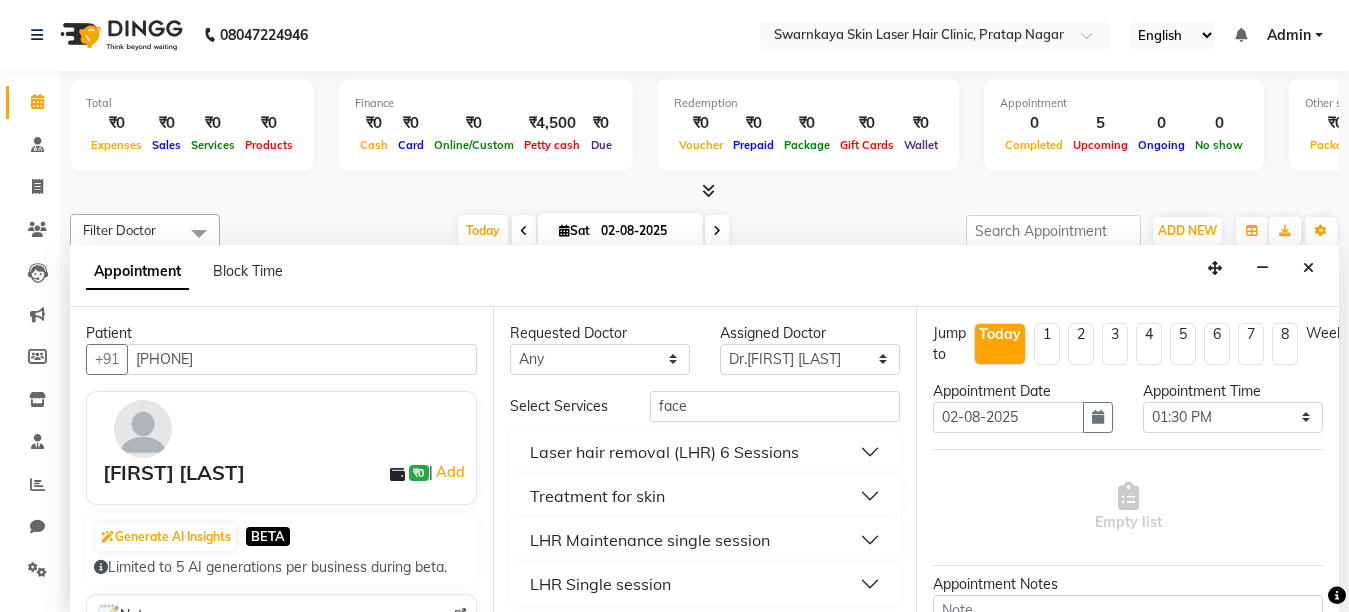click on "LHR Maintenance single session" at bounding box center (705, 540) 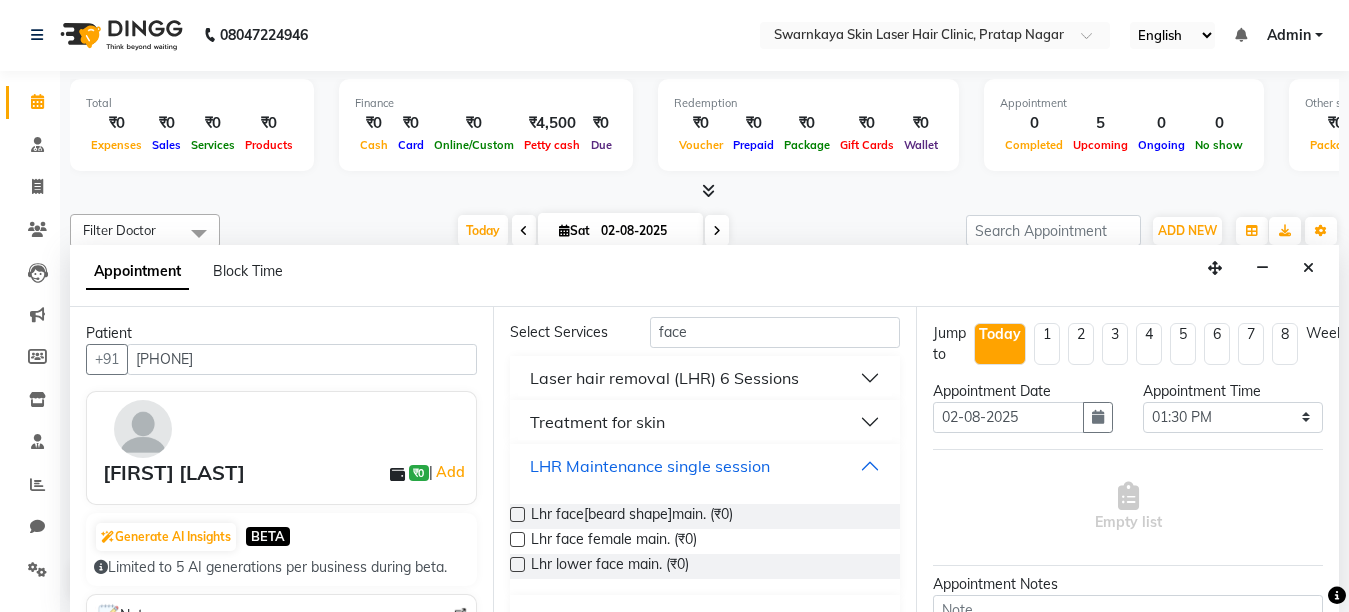 scroll, scrollTop: 80, scrollLeft: 0, axis: vertical 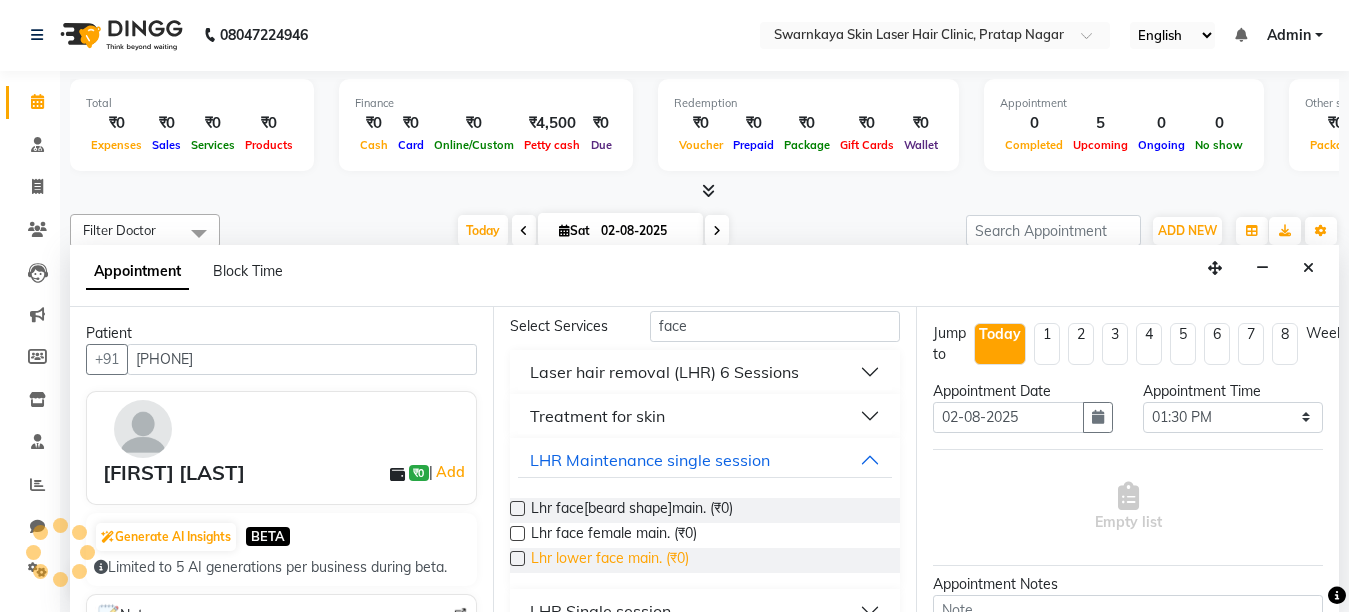 click on "Lhr lower face main. (₹0)" at bounding box center (610, 560) 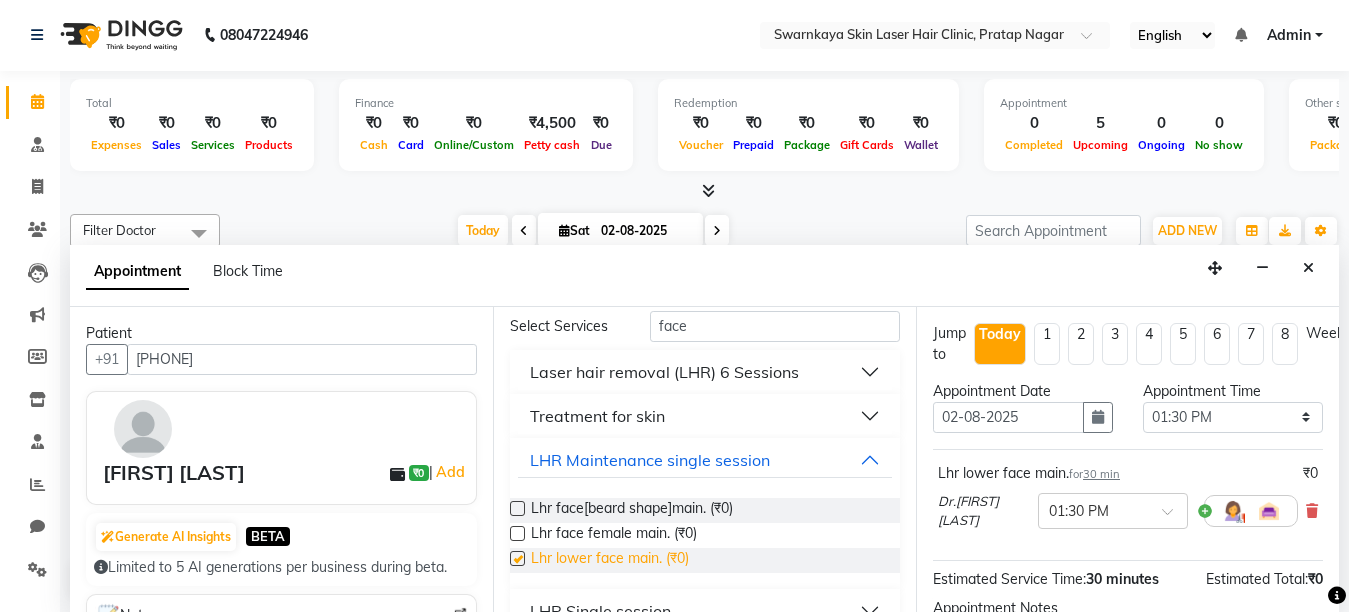 checkbox on "false" 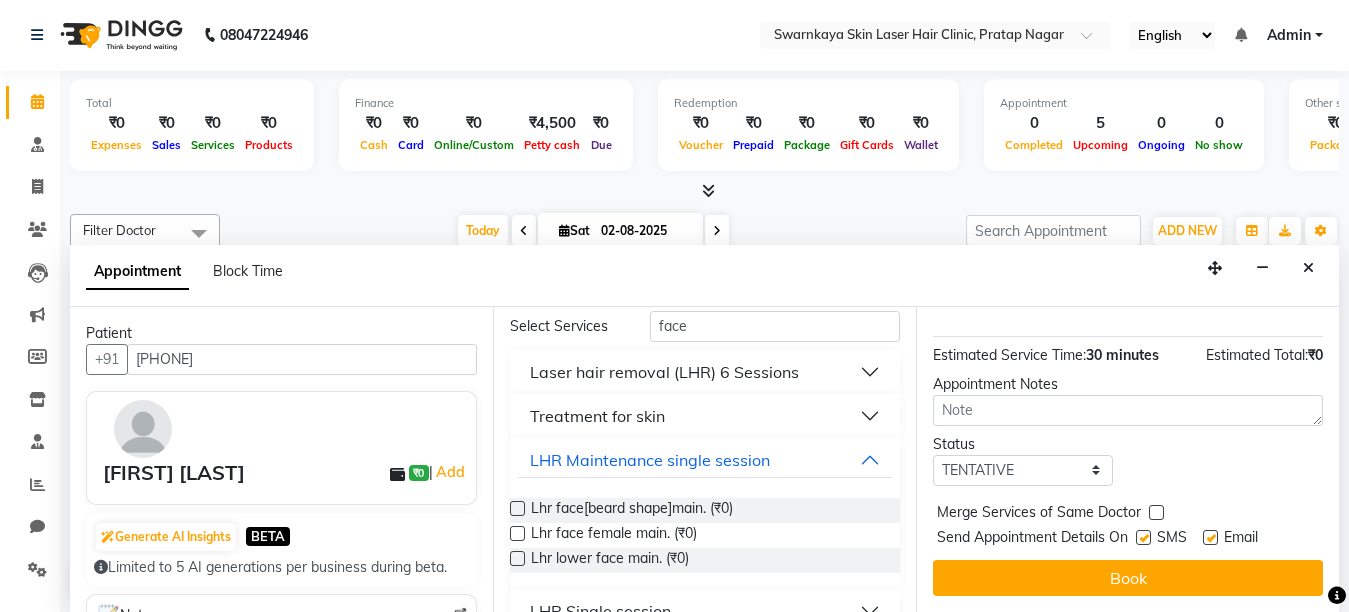 scroll, scrollTop: 238, scrollLeft: 0, axis: vertical 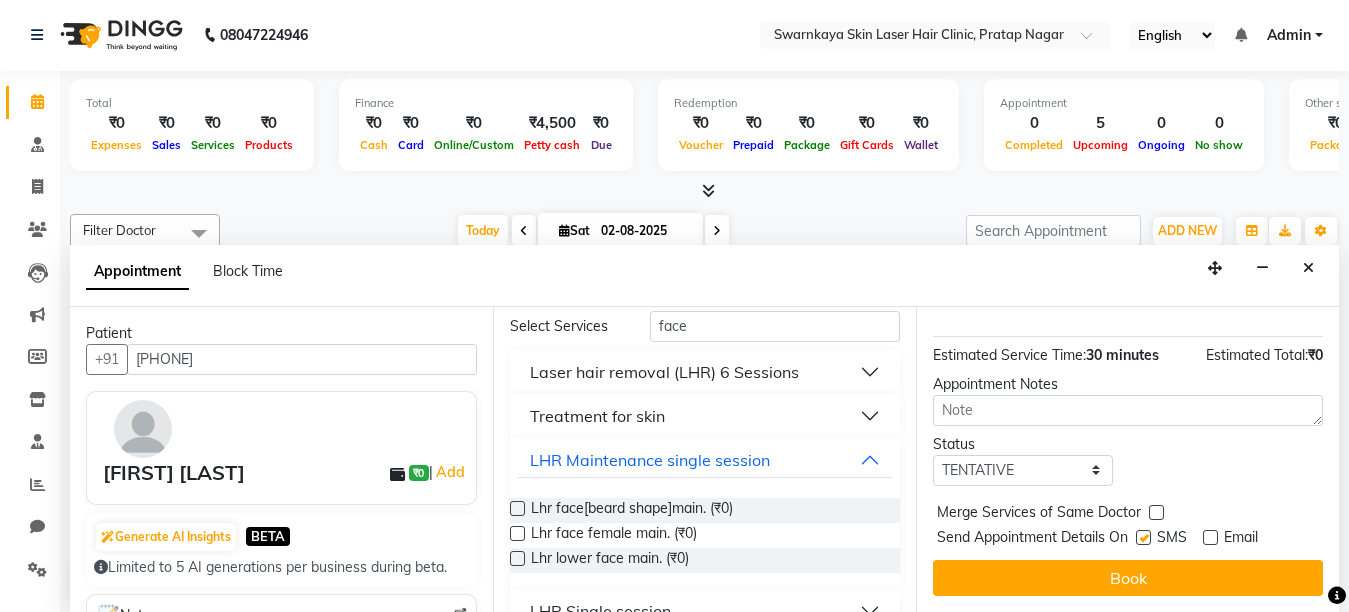 click at bounding box center [1143, 537] 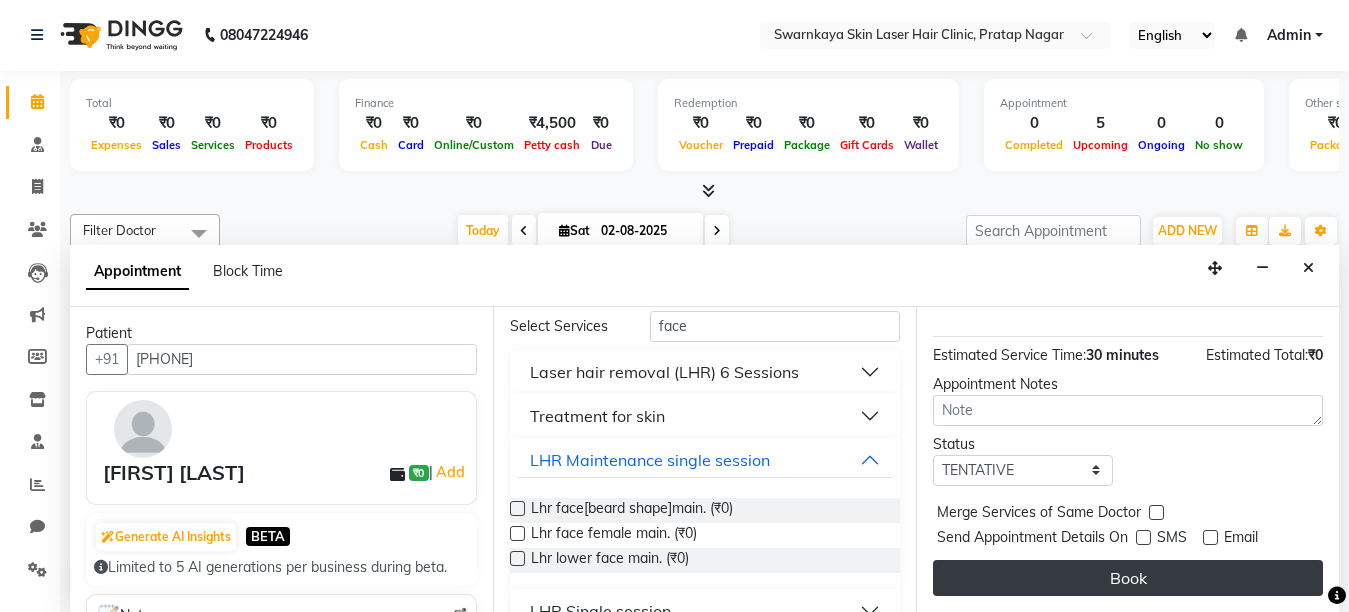 click on "Book" at bounding box center (1128, 578) 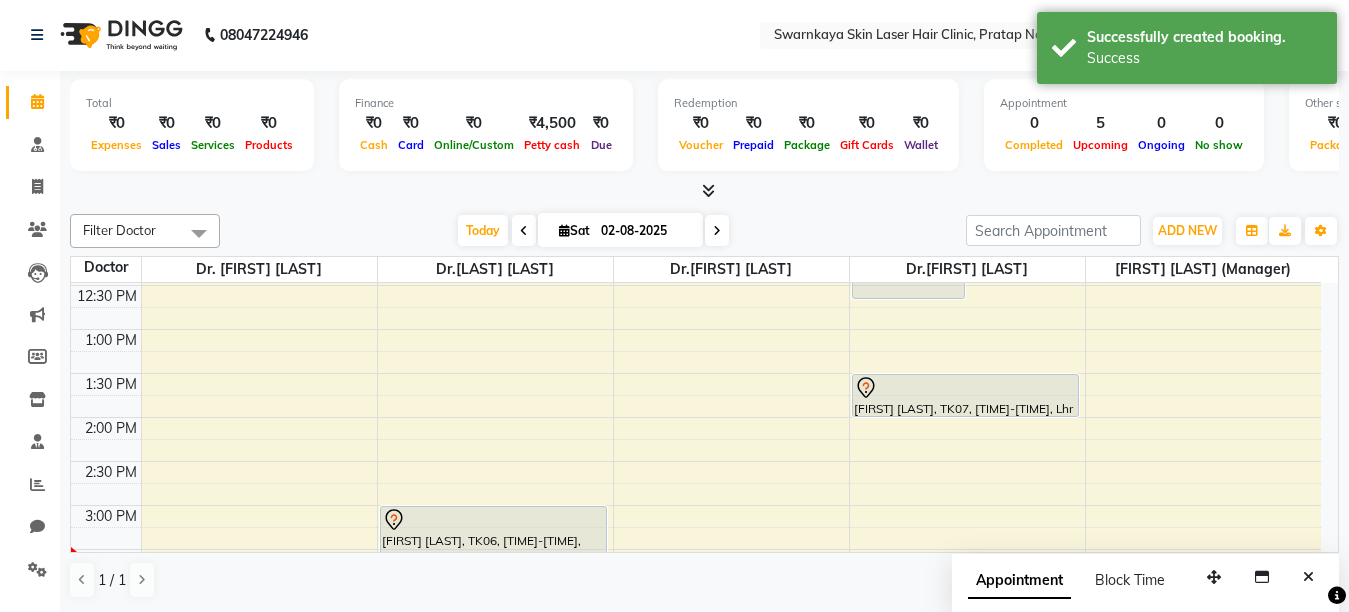 scroll, scrollTop: 0, scrollLeft: 0, axis: both 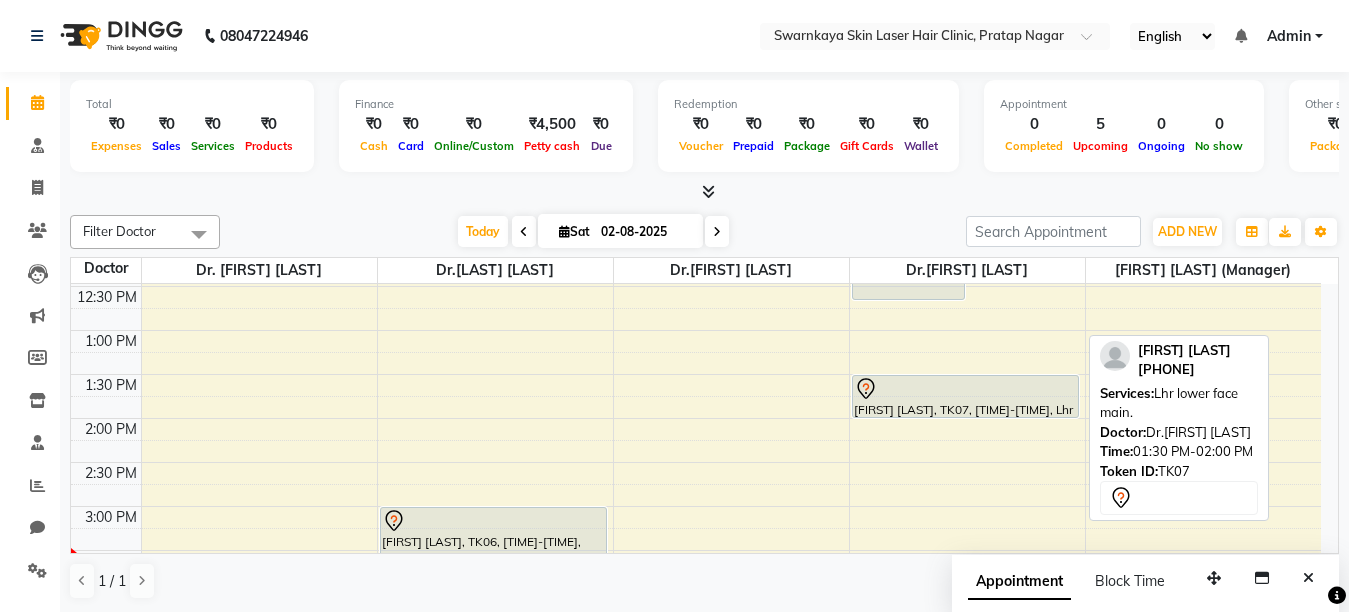 click at bounding box center [965, 389] 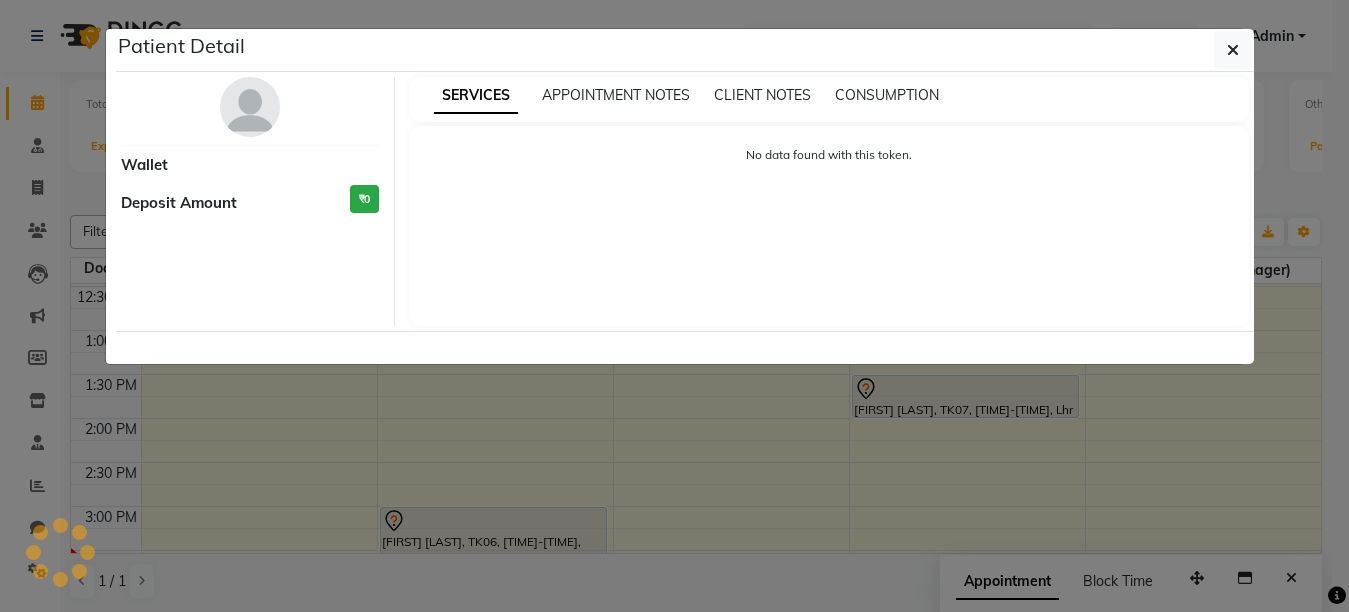 select on "7" 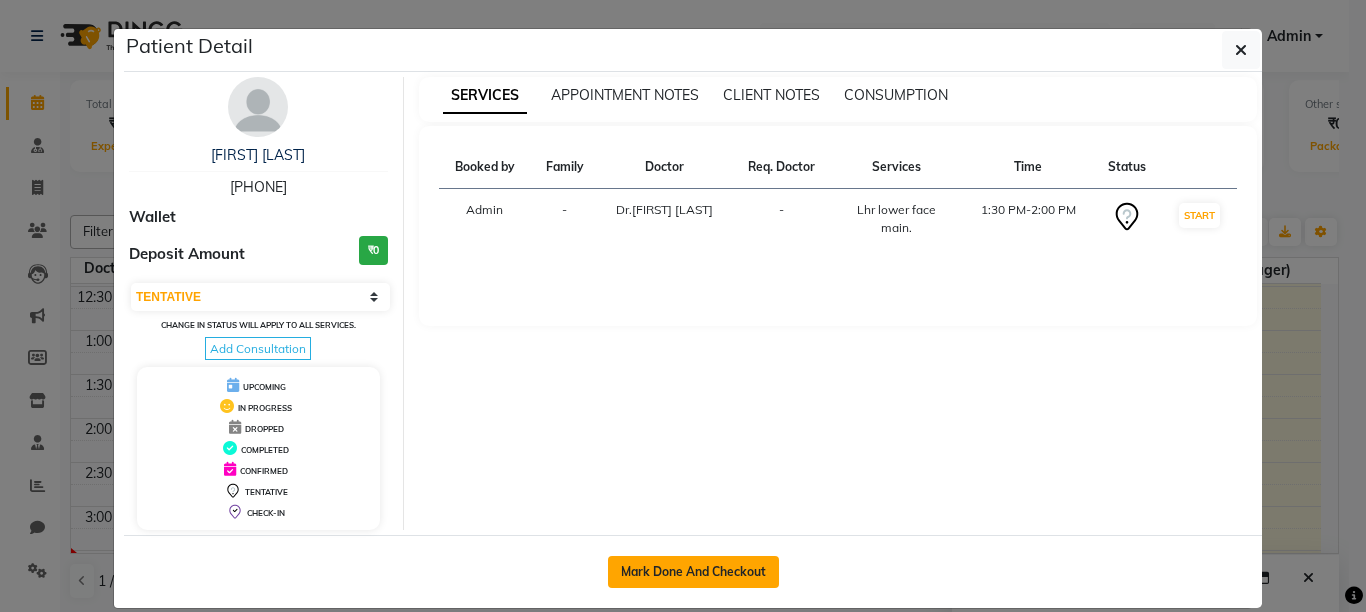 click on "Mark Done And Checkout" 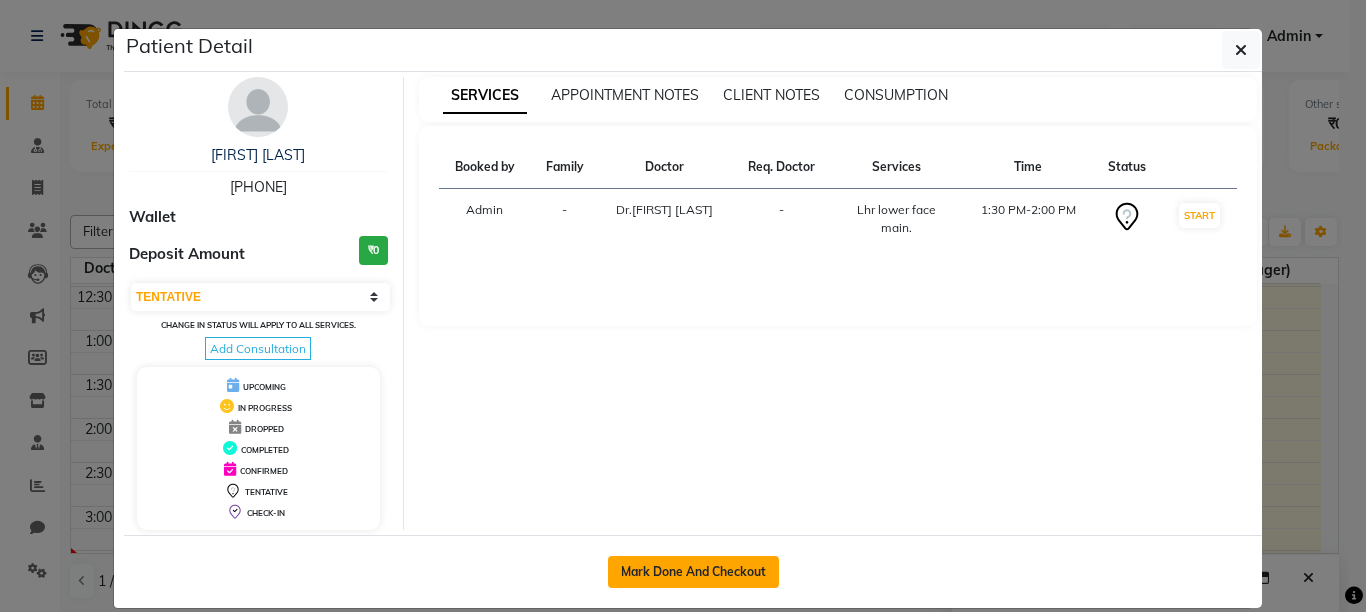 select on "service" 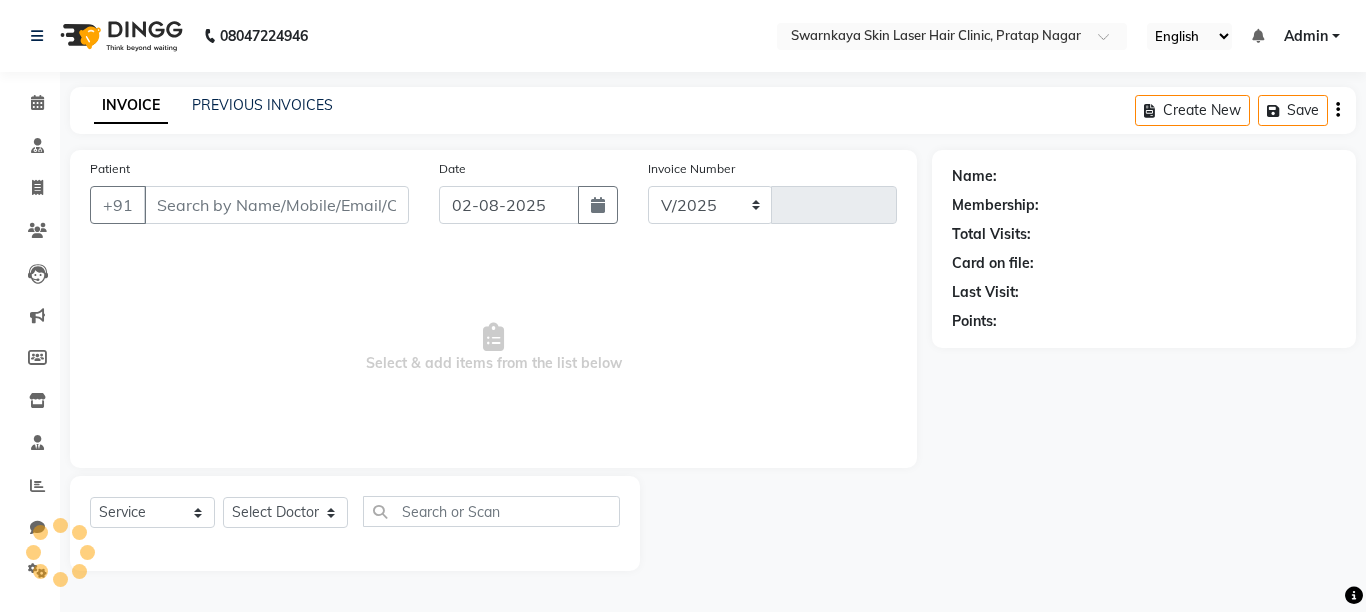 select on "8513" 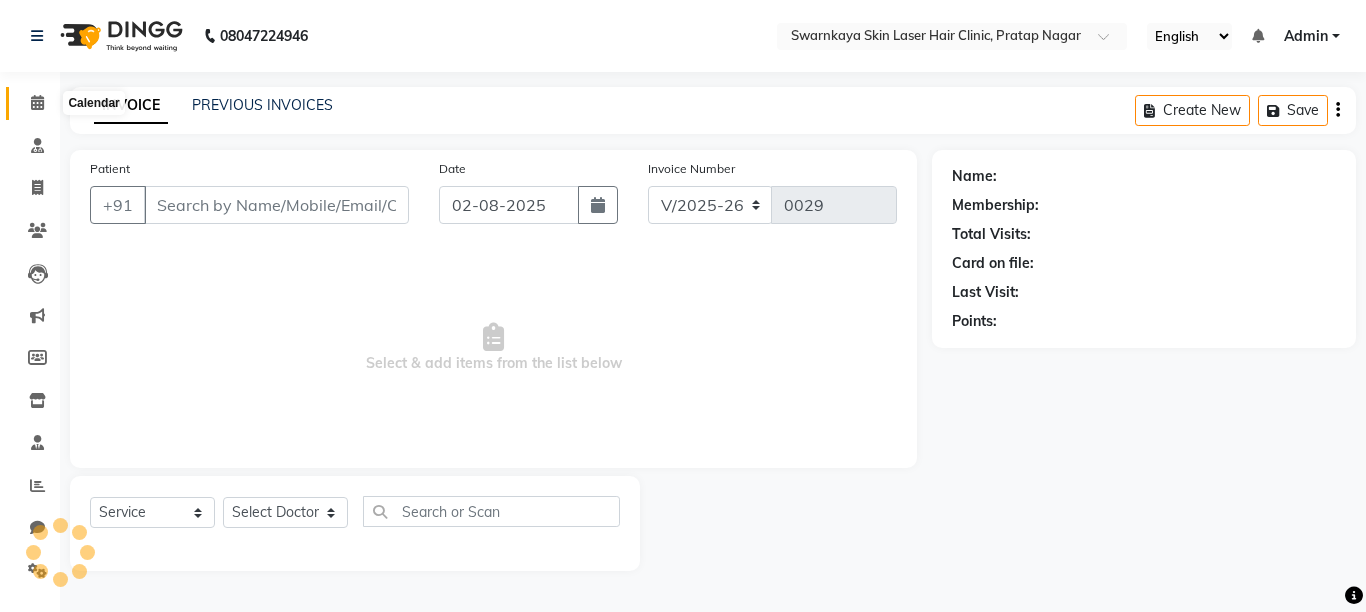 click 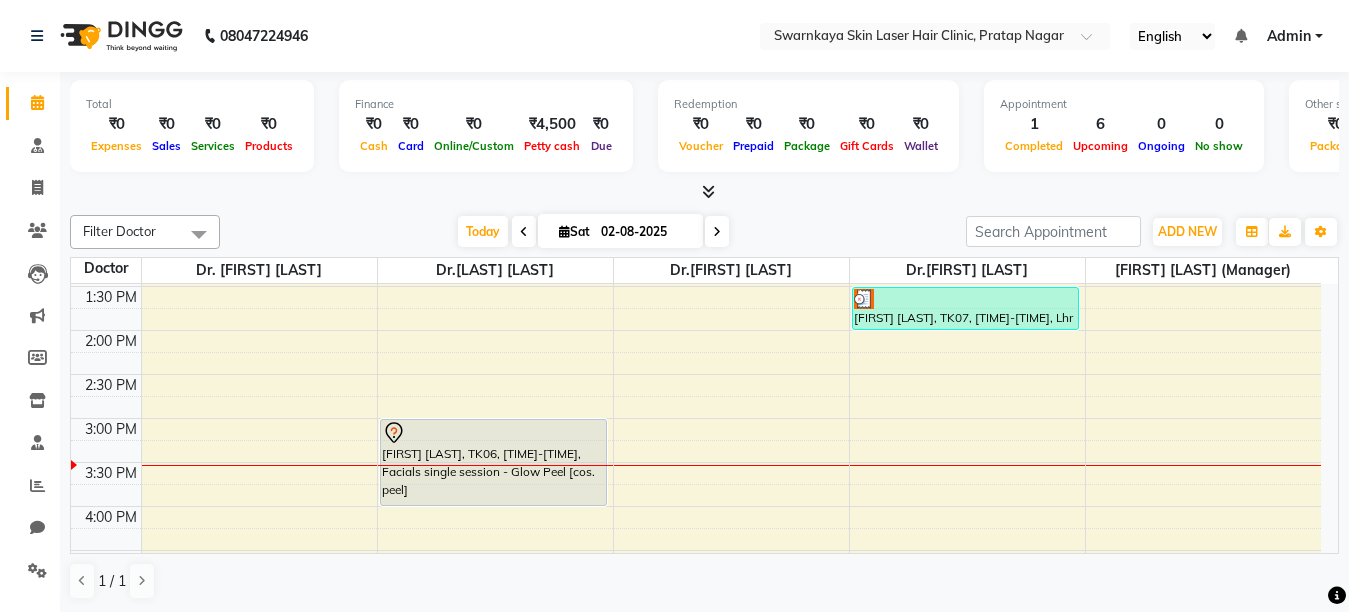 scroll, scrollTop: 320, scrollLeft: 0, axis: vertical 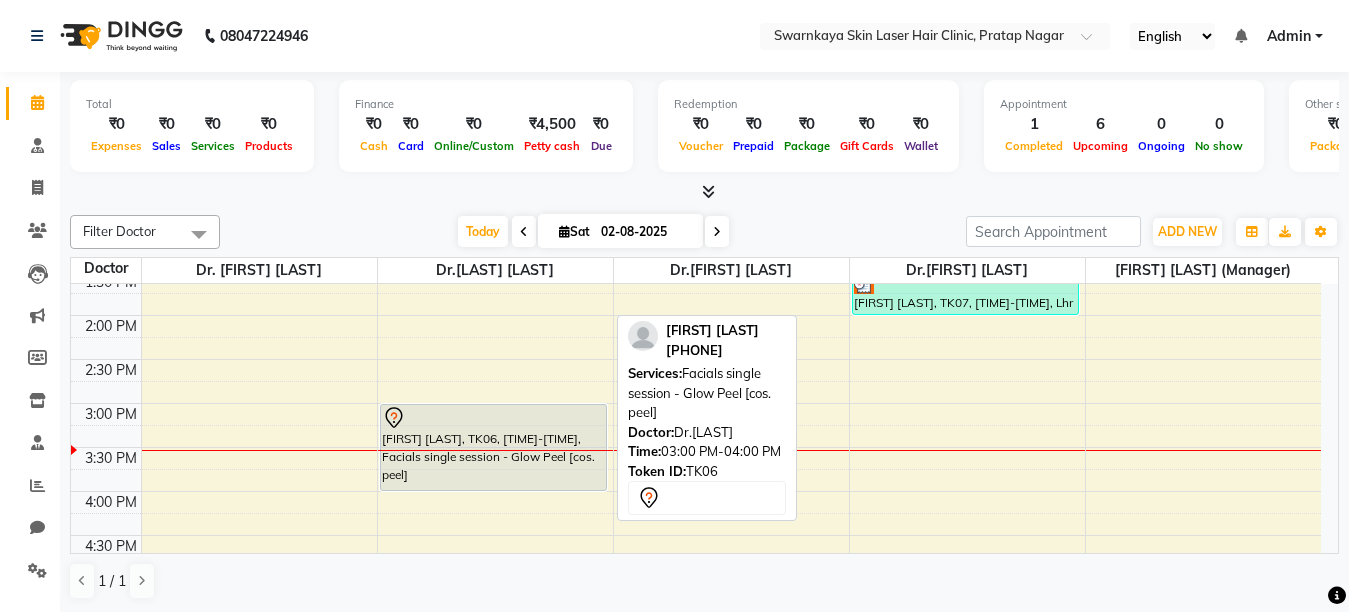 click on "[FIRST] [LAST], TK06, [TIME]-[TIME], Facials single session - Glow Peel [cos. peel]" at bounding box center (493, 447) 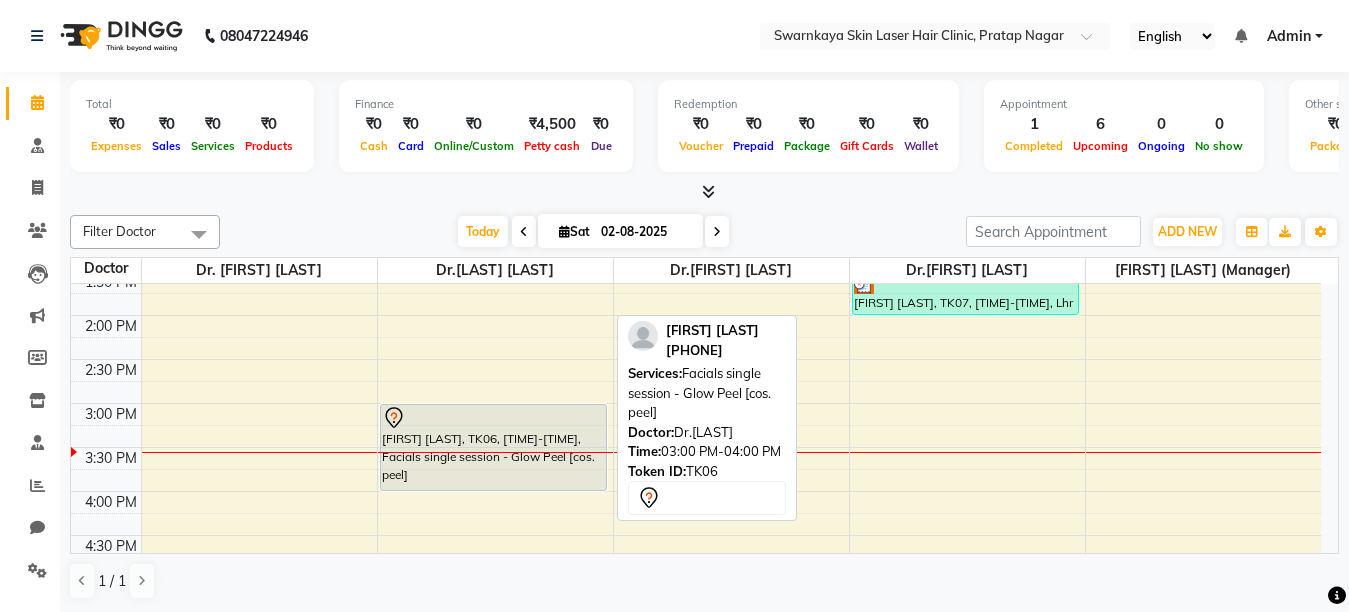 click at bounding box center [493, 418] 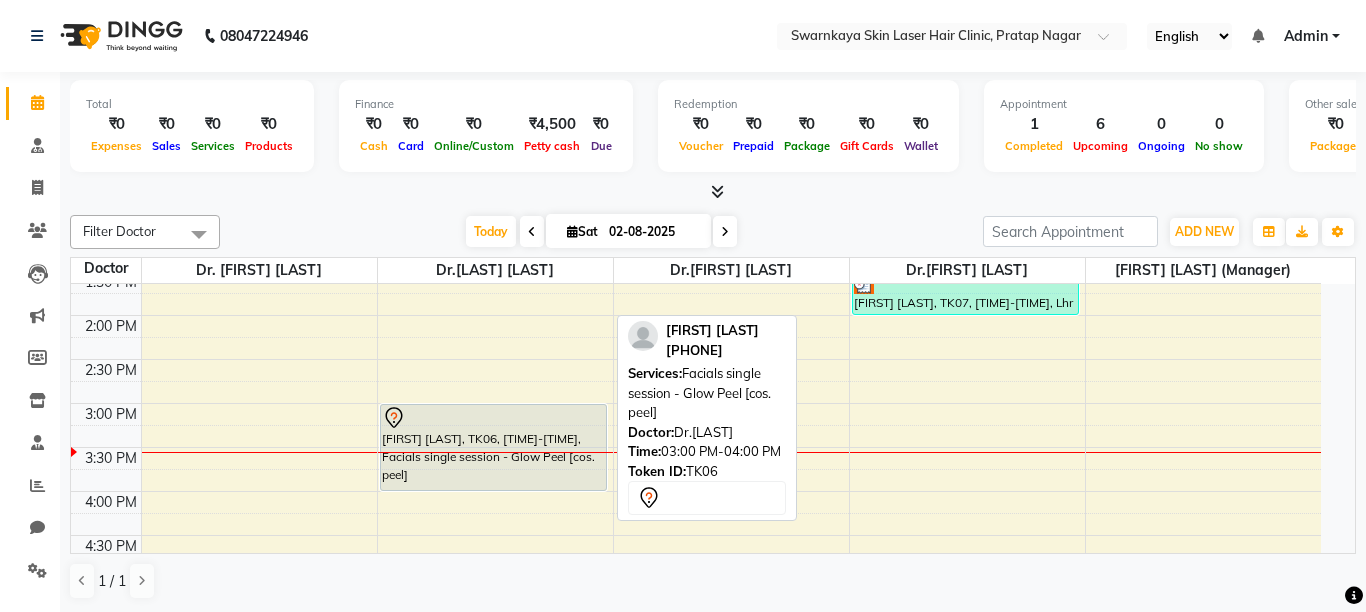 select on "7" 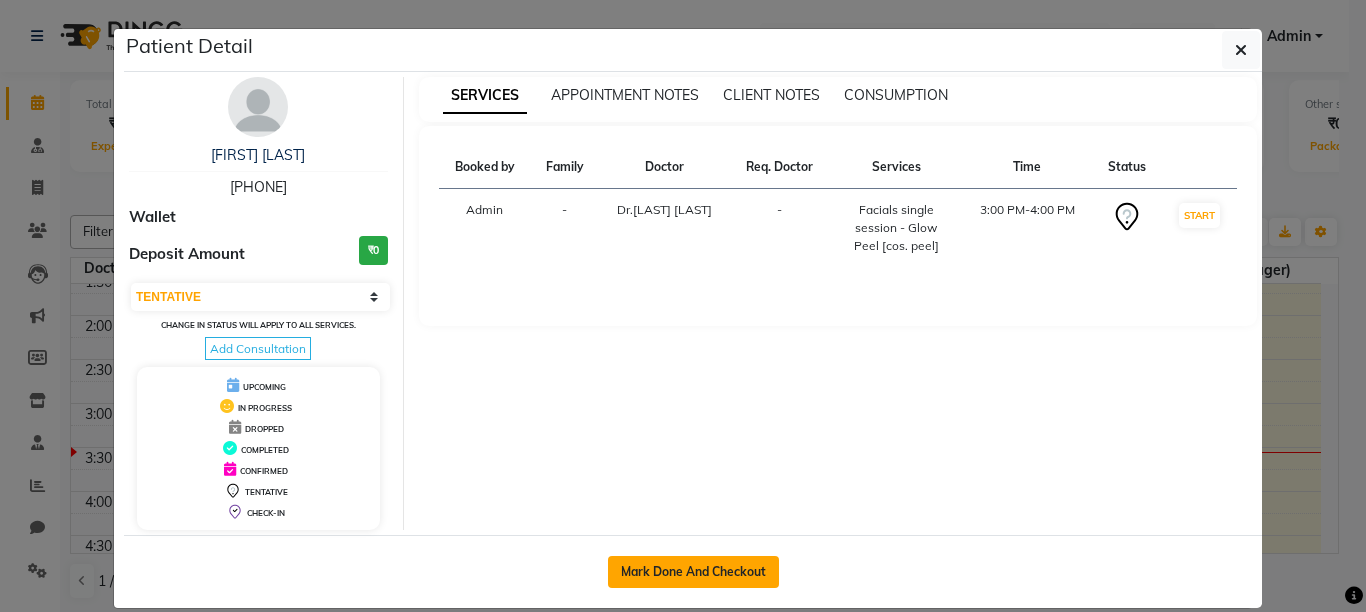 click on "Mark Done And Checkout" 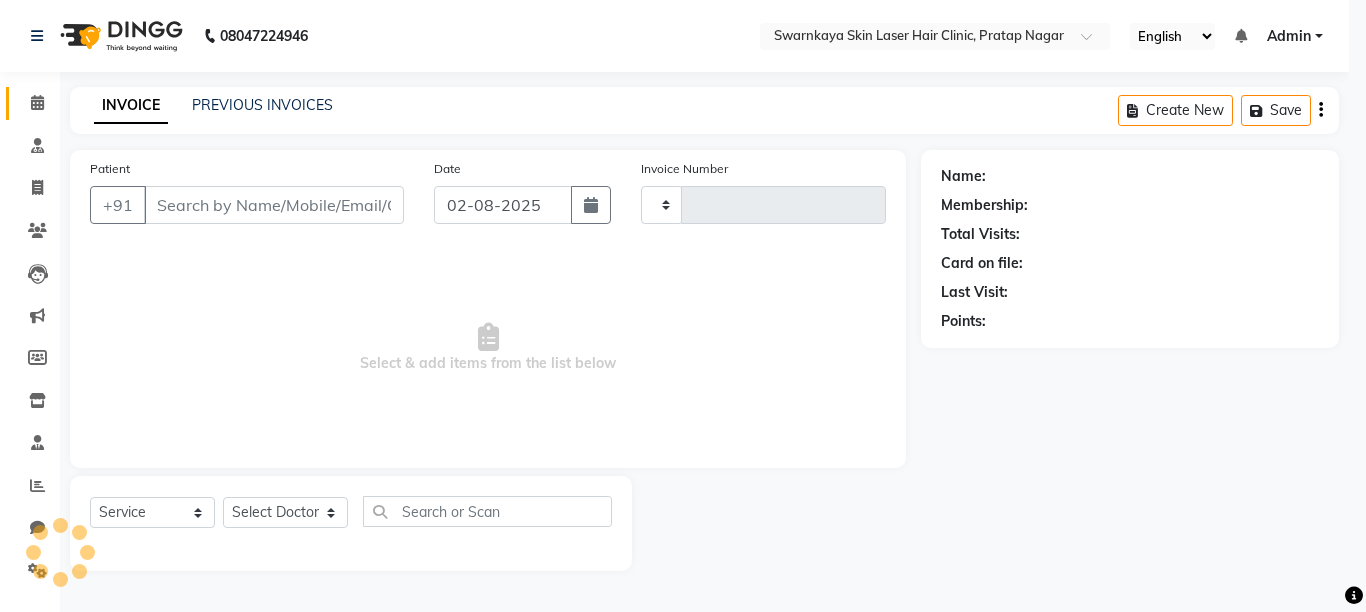 type on "0029" 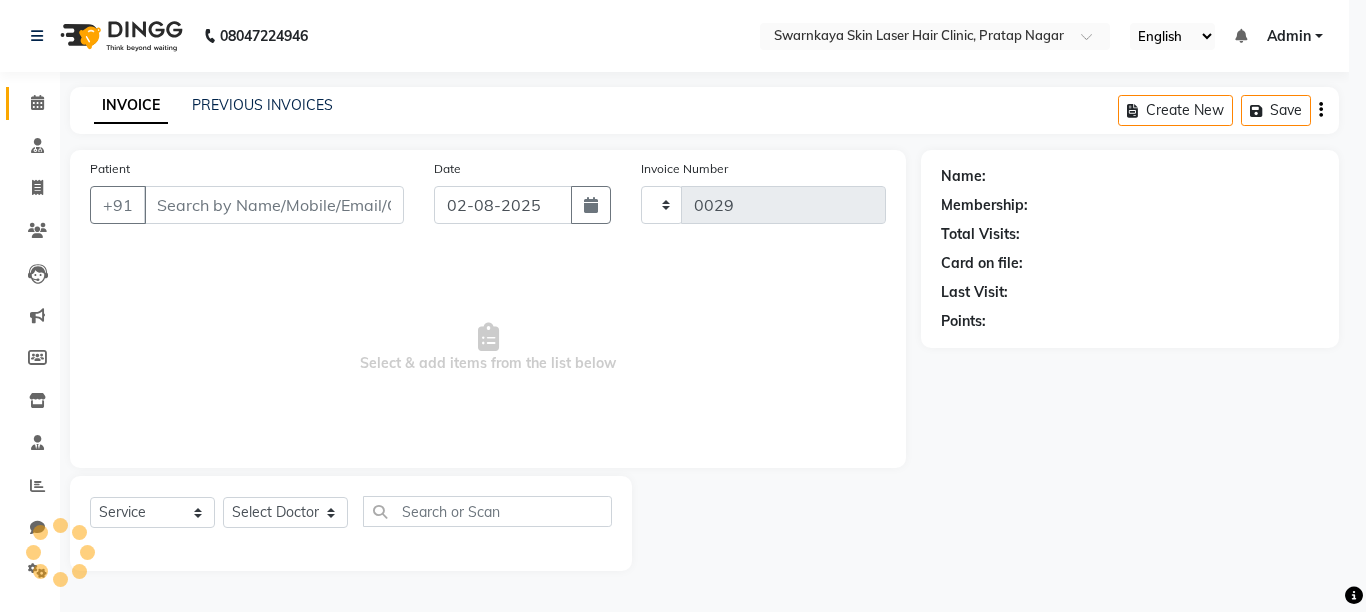 select on "8513" 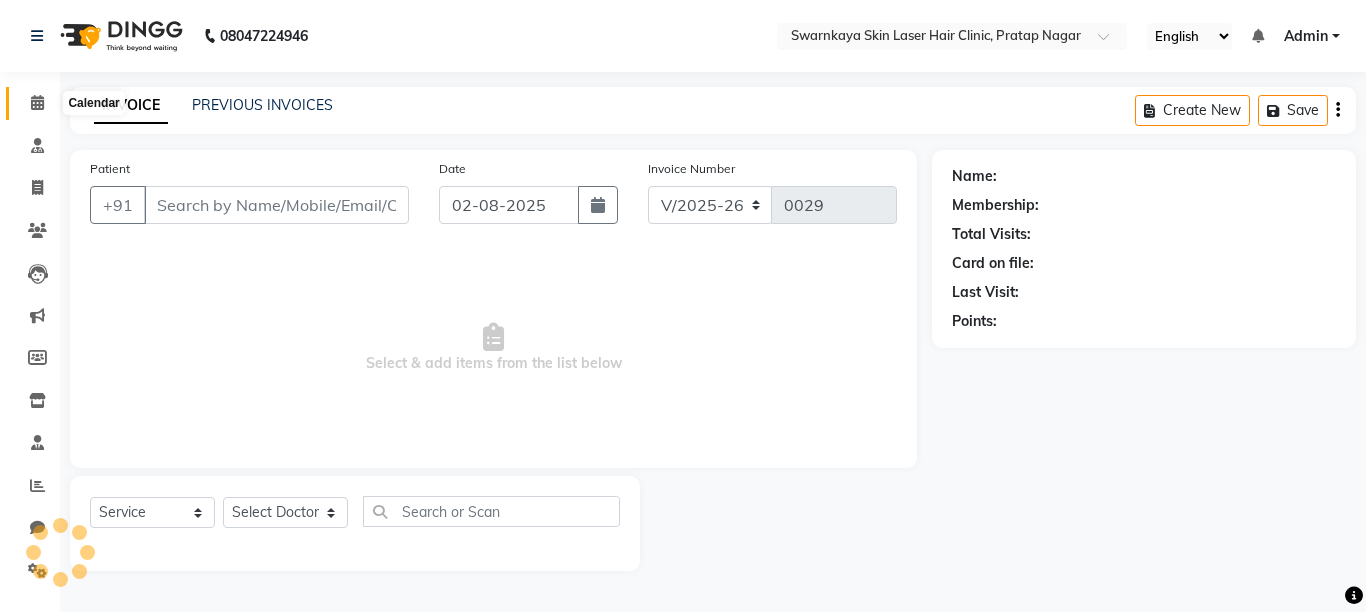 click 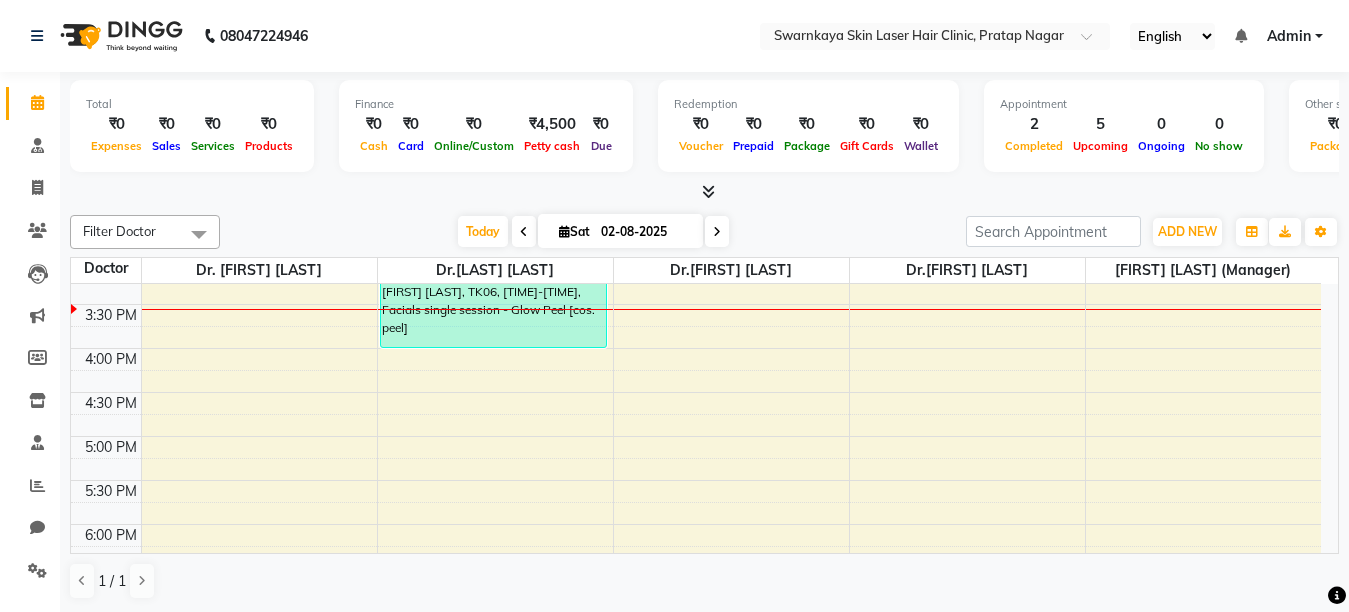 scroll, scrollTop: 480, scrollLeft: 0, axis: vertical 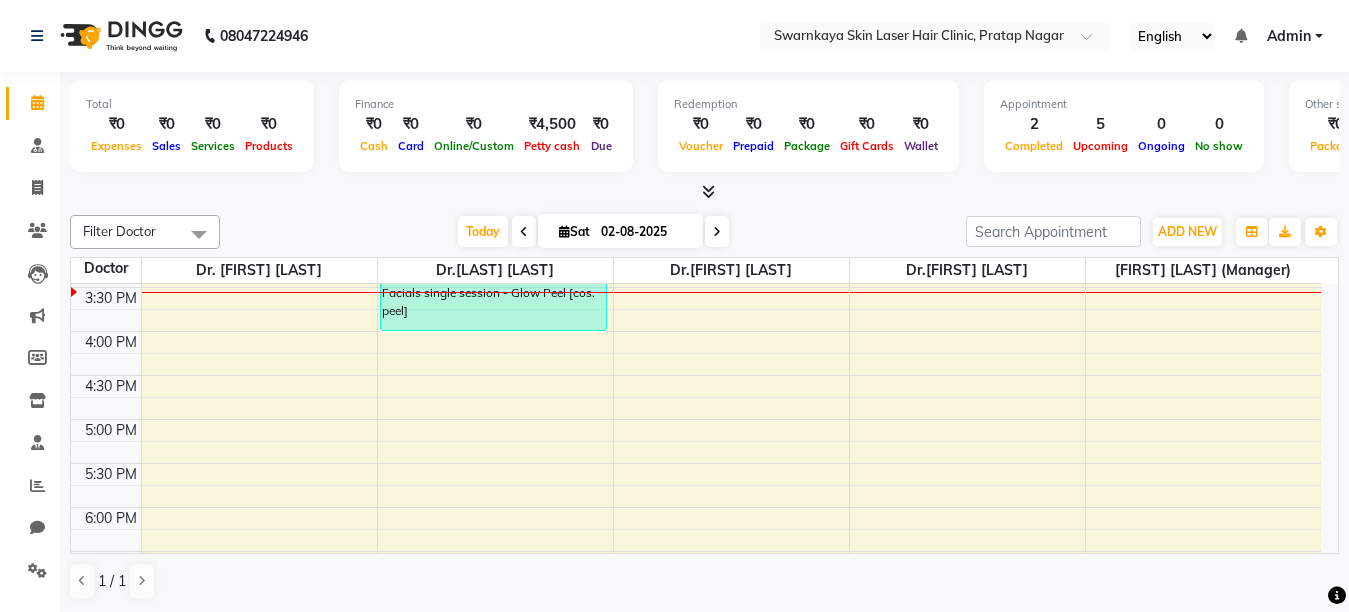 click on "[TIME] [TIME] [TIME] [TIME] [TIME] [TIME] [TIME] [TIME] [TIME] [TIME] [TIME] [TIME] [TIME] [TIME] [TIME] [TIME] [TIME] [TIME] [TIME] [TIME] [TIME] [TIME]             [FIRST] [LAST], TK03, [TIME]-[TIME], Facials single session - IPL[Photofacial]             [FIRST] [LAST], TK02, [TIME]-[TIME], Lhr full face             [FIRST] [LAST], TK01, [TIME]-[TIME], Lhr lower face main.     [FIRST] [LAST], TK06, [TIME]-[TIME], Facials single session - Glow Peel [cos. peel]             [FIRST] [LAST], TK05, [TIME]-[TIME], Lhr full arms main             [FIRST], TK04, [TIME]-[TIME], Lhr lip female main.     [FIRST] [LAST], TK07, [TIME]-[TIME], Lhr lower face main." at bounding box center [696, 287] 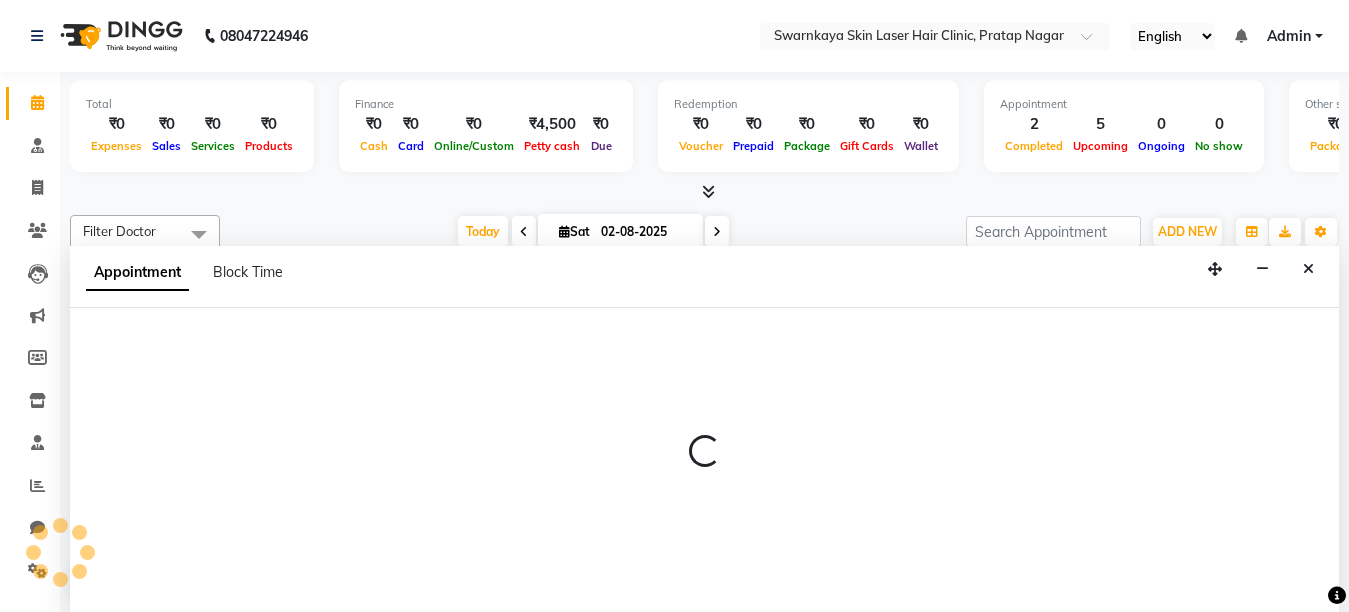 select on "83970" 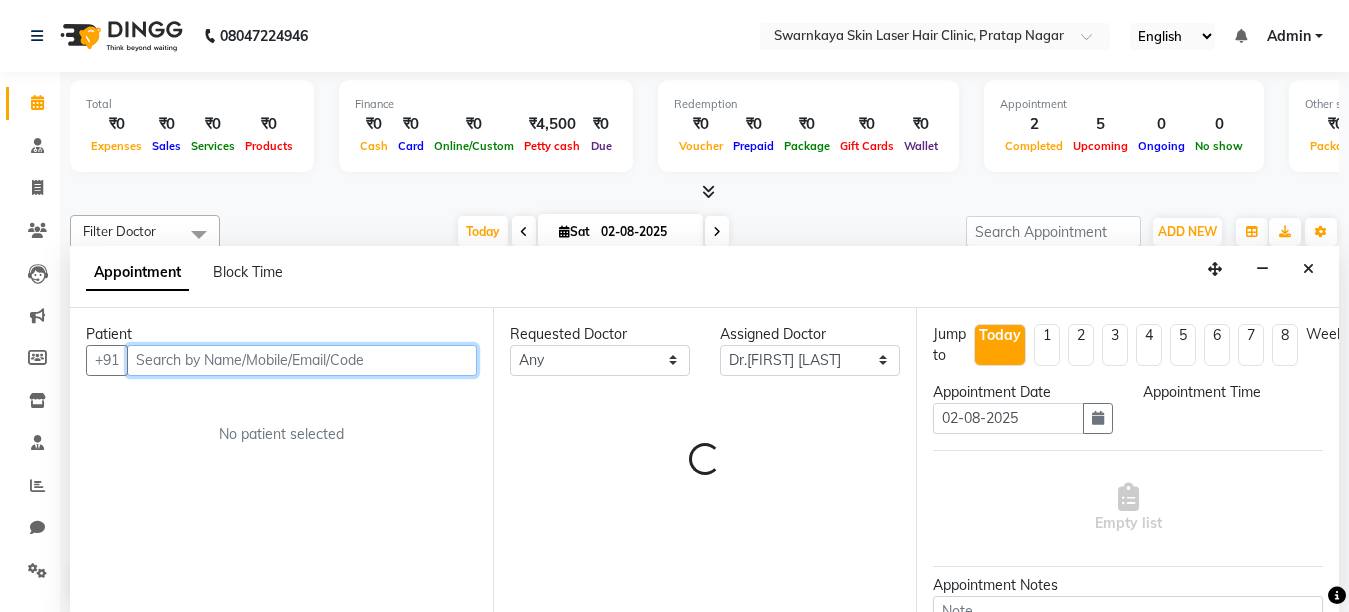 select on "960" 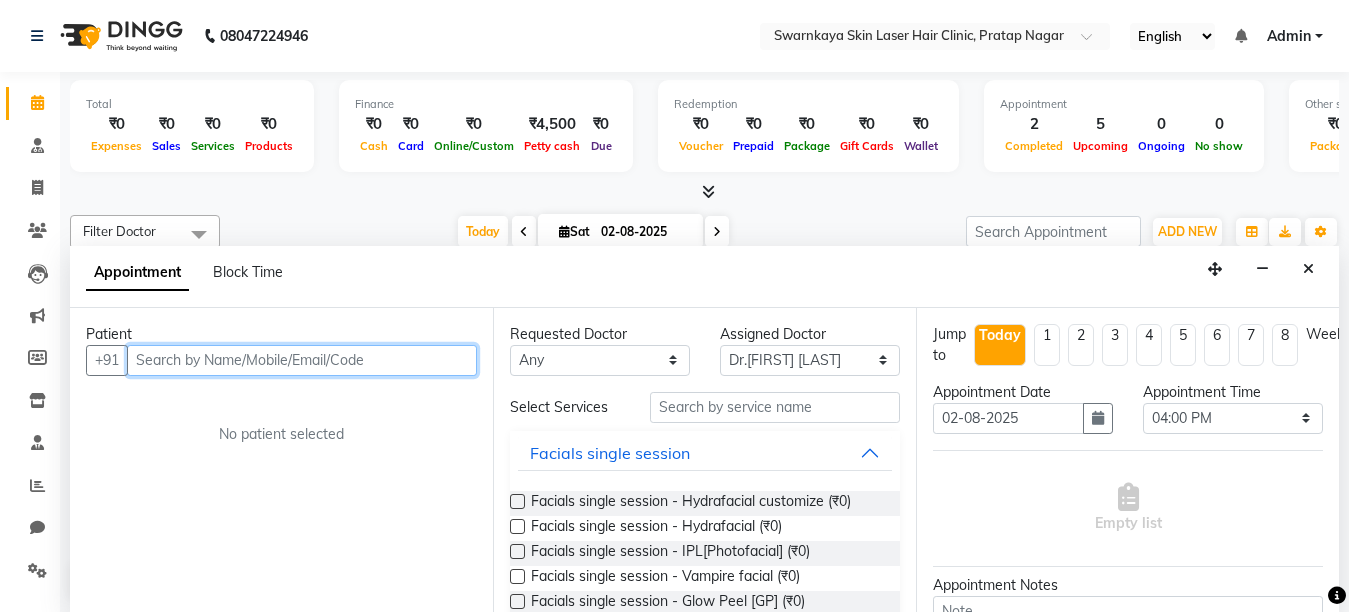 scroll, scrollTop: 1, scrollLeft: 0, axis: vertical 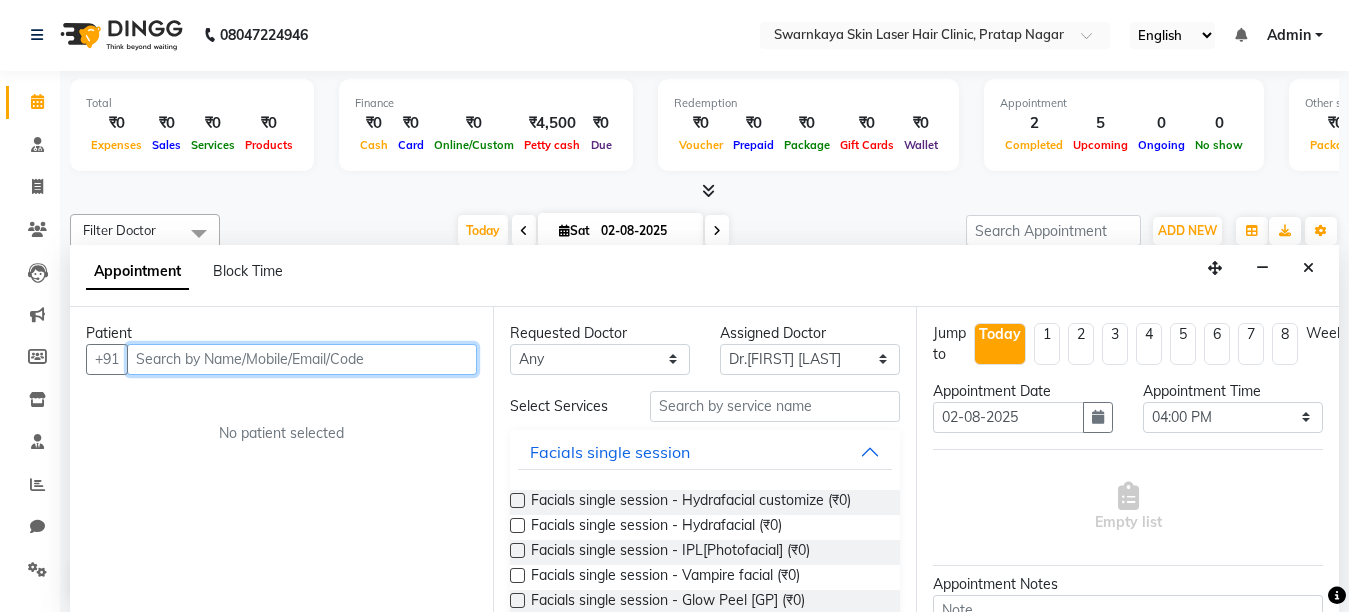 click at bounding box center (302, 359) 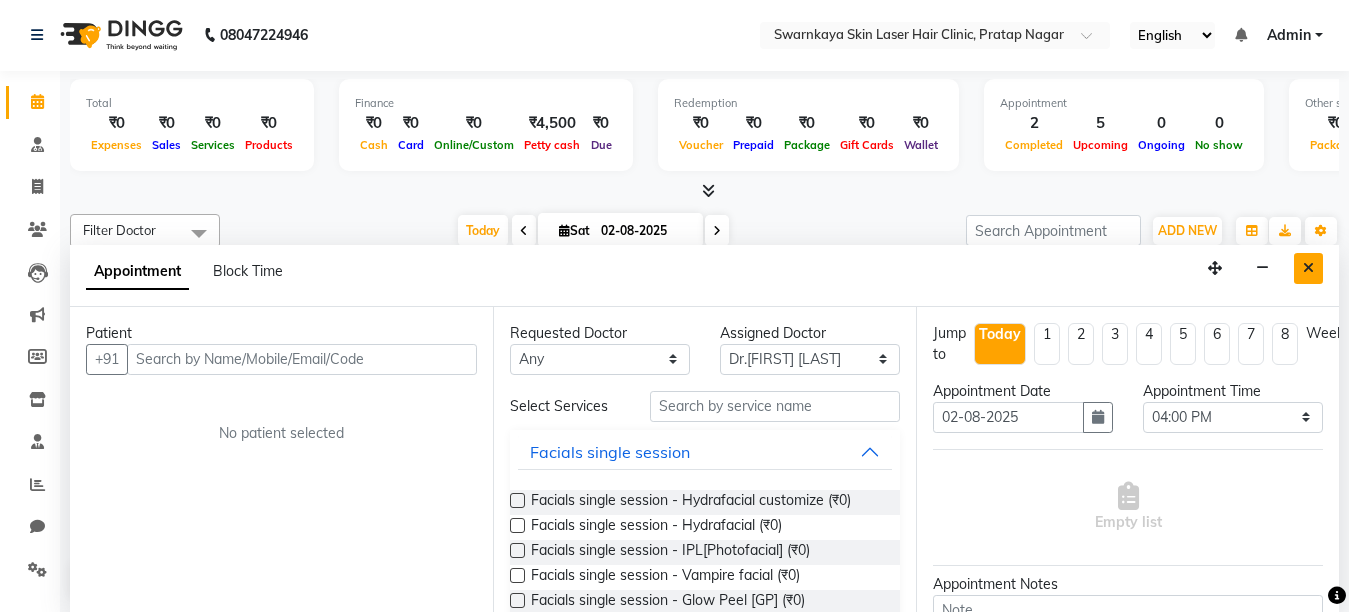 click at bounding box center (1308, 268) 